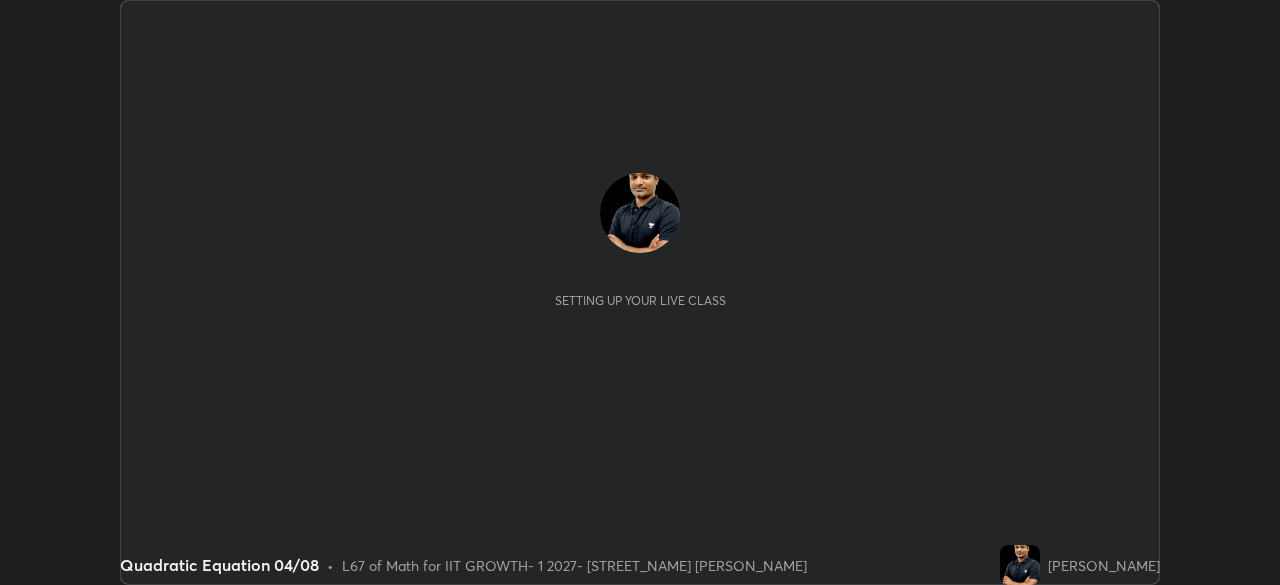 scroll, scrollTop: 0, scrollLeft: 0, axis: both 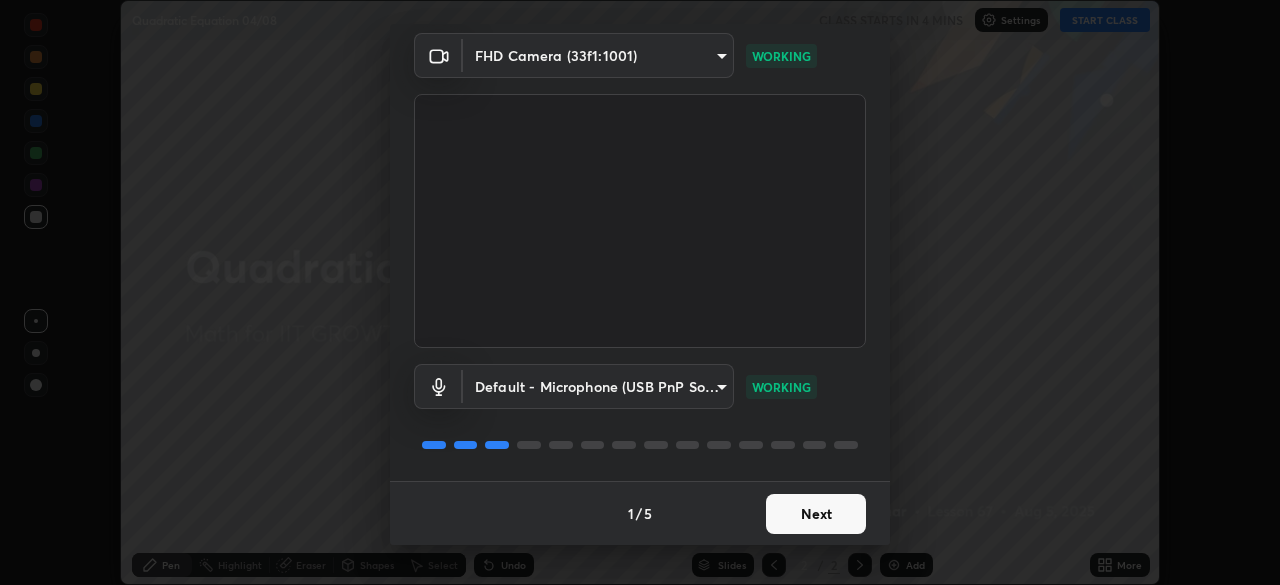 click on "Next" at bounding box center [816, 514] 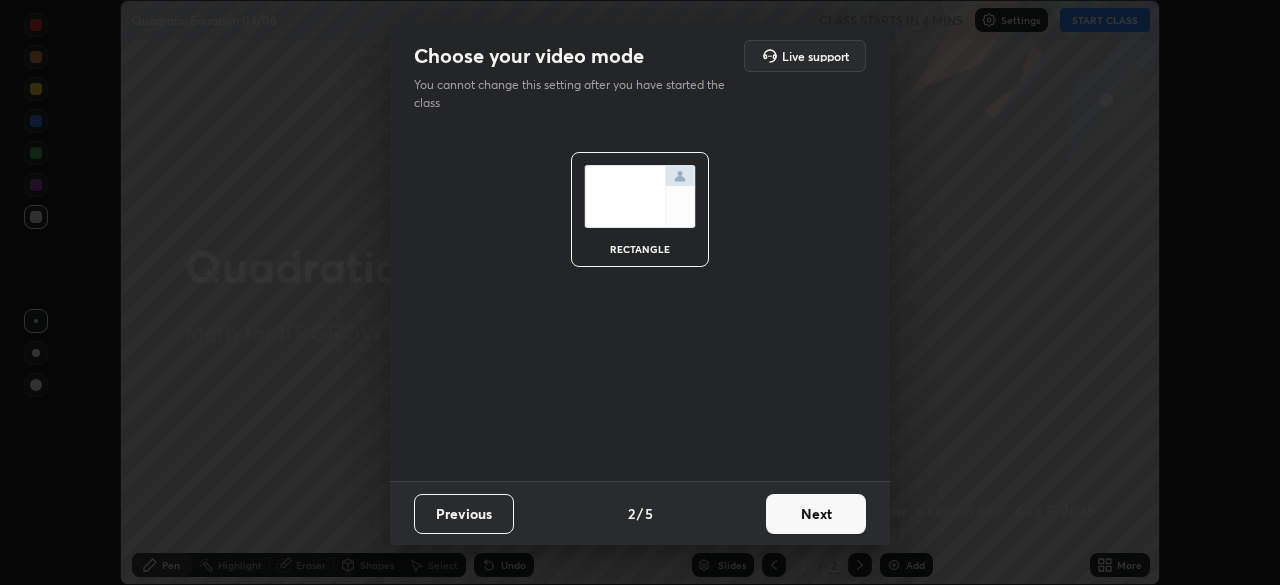 scroll, scrollTop: 0, scrollLeft: 0, axis: both 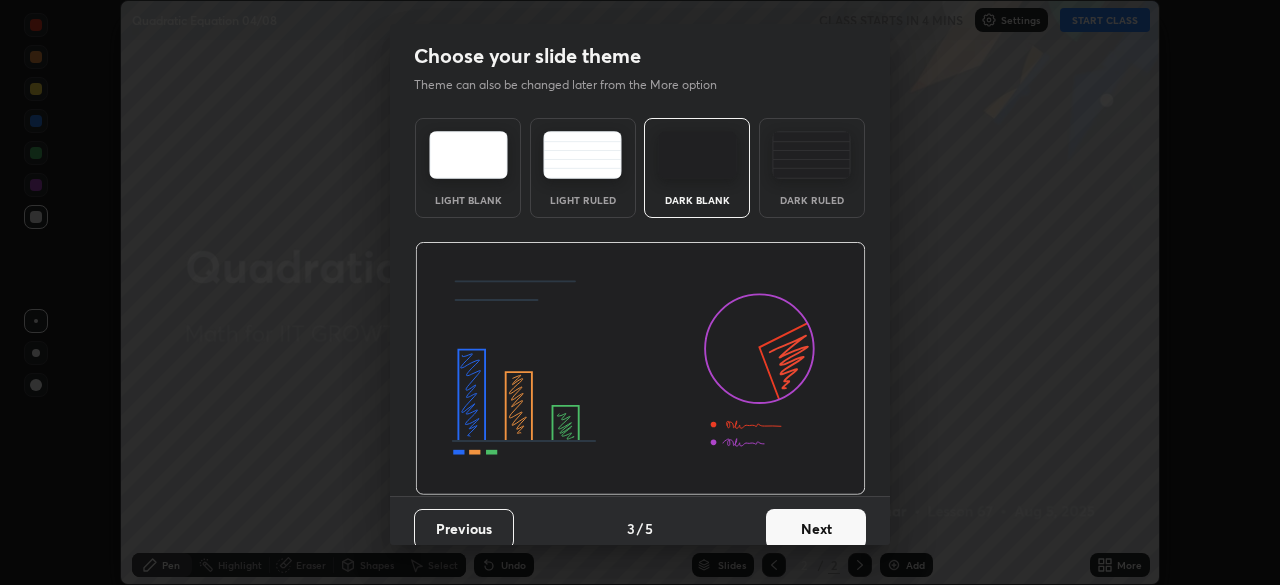 click on "Next" at bounding box center (816, 529) 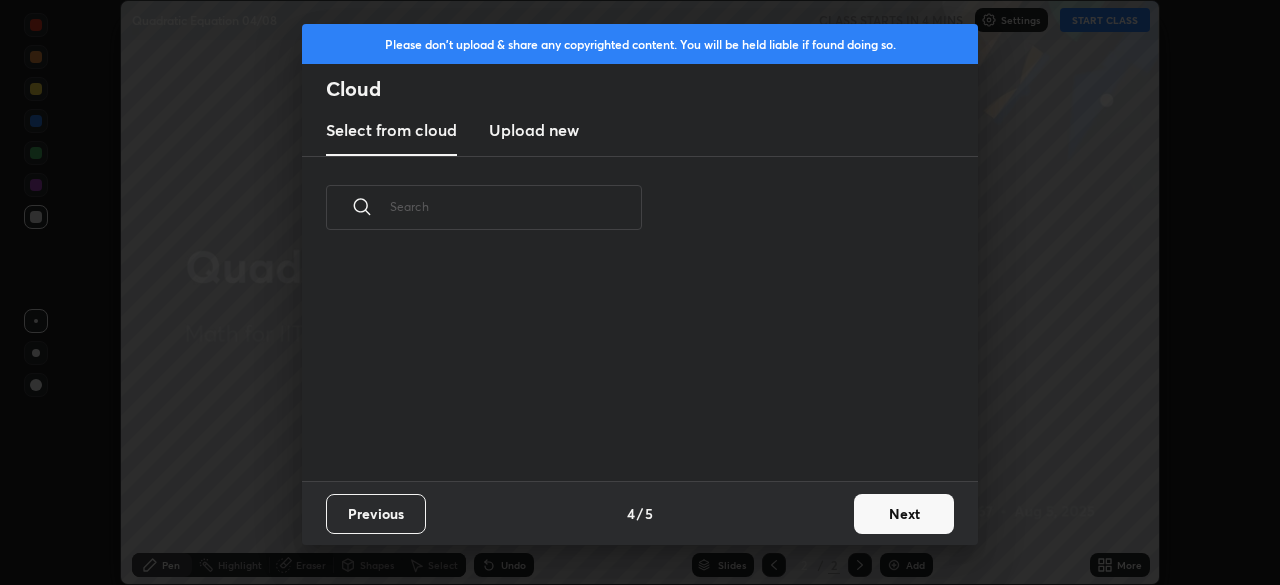 click on "Next" at bounding box center (904, 514) 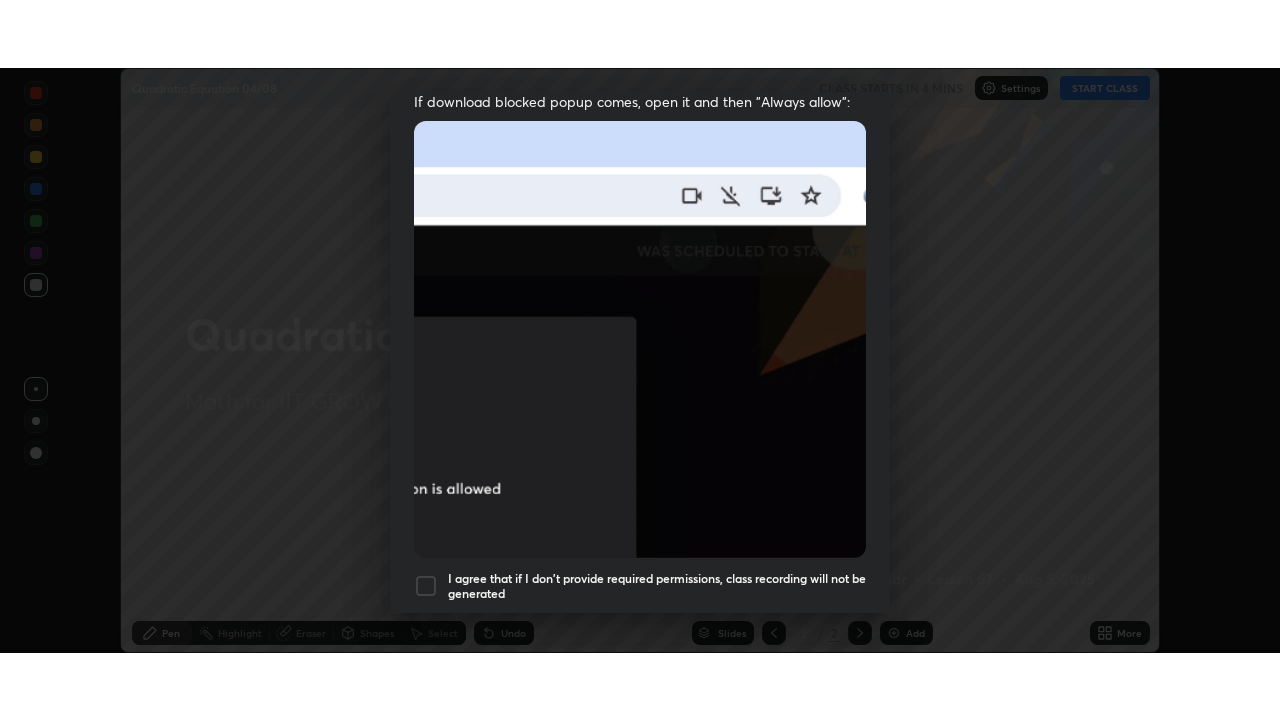 scroll, scrollTop: 479, scrollLeft: 0, axis: vertical 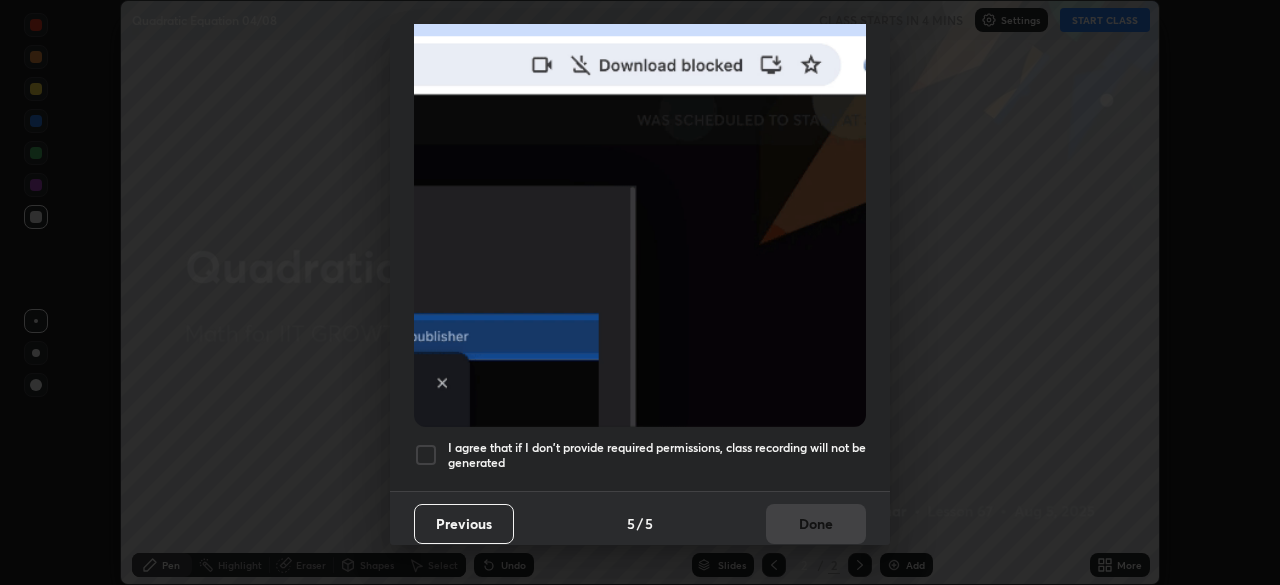 click at bounding box center (426, 455) 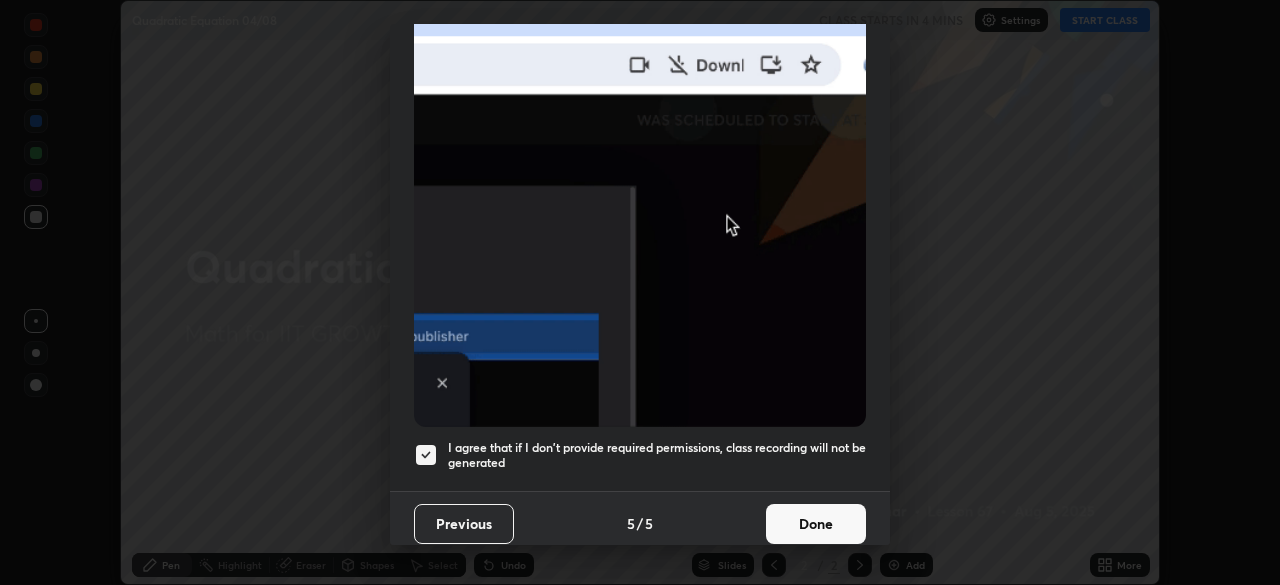 click on "Done" at bounding box center [816, 524] 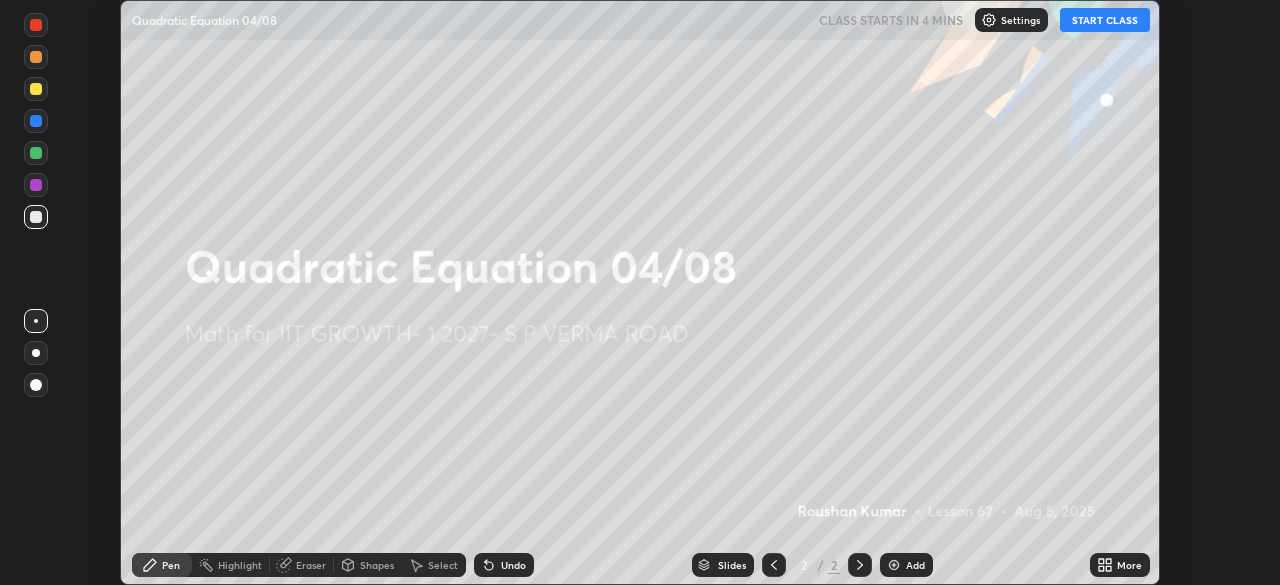 click on "More" at bounding box center [1120, 565] 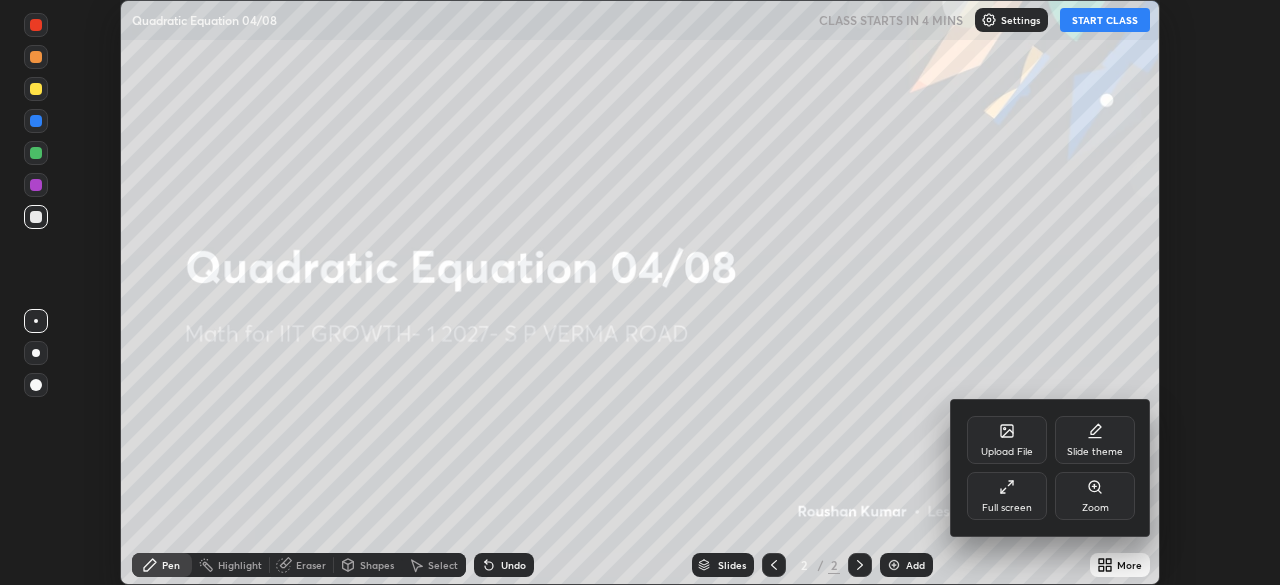 click on "Full screen" at bounding box center (1007, 496) 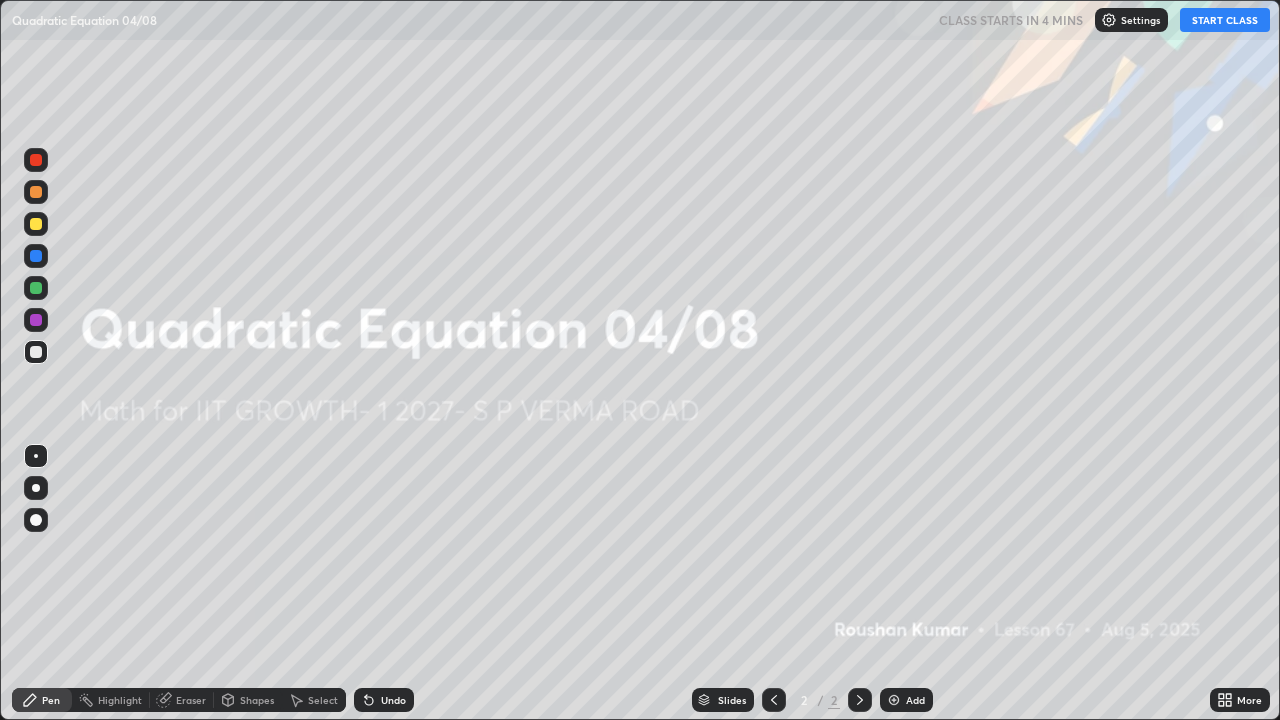 scroll, scrollTop: 99280, scrollLeft: 98720, axis: both 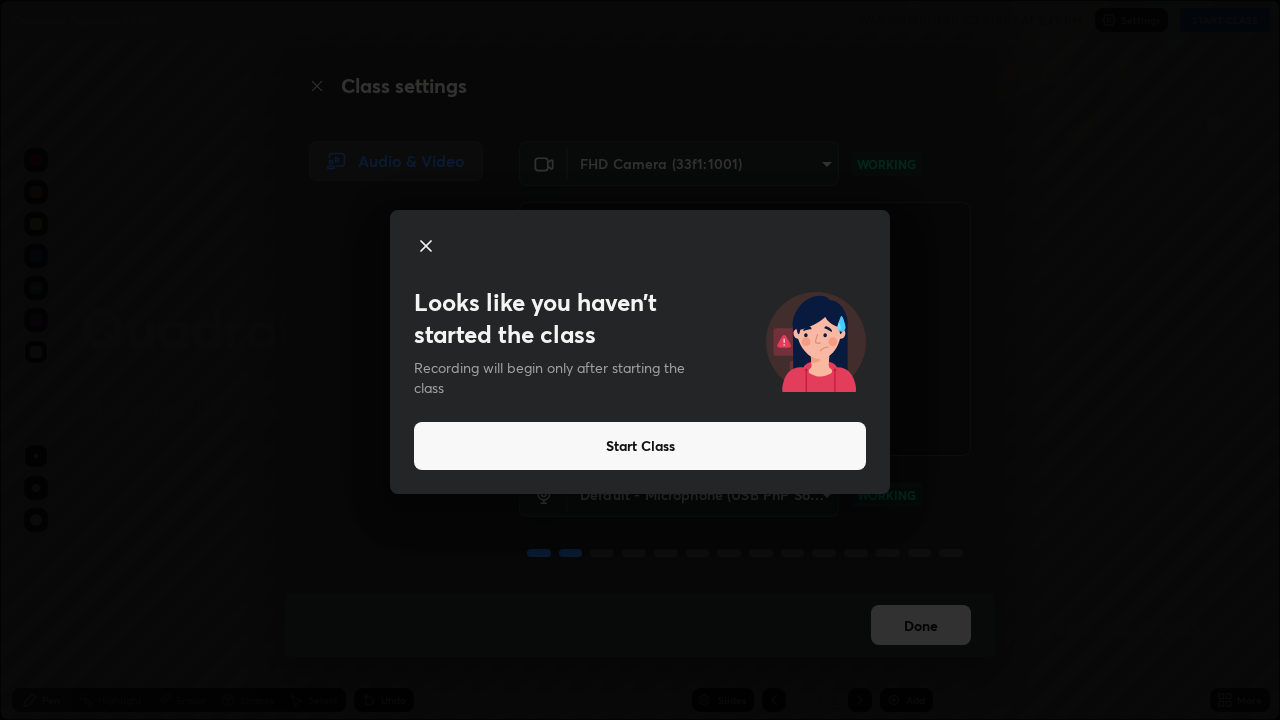 click on "Start Class" at bounding box center (640, 446) 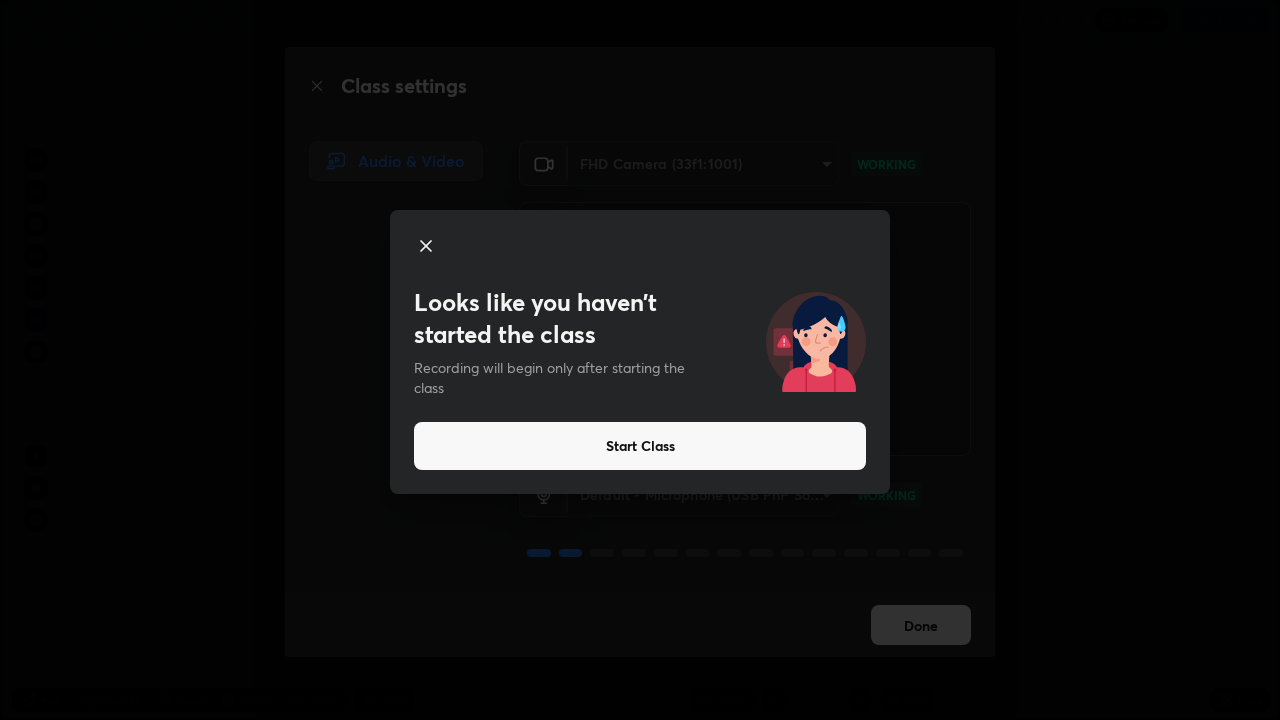 click on "Start Class" at bounding box center (640, 446) 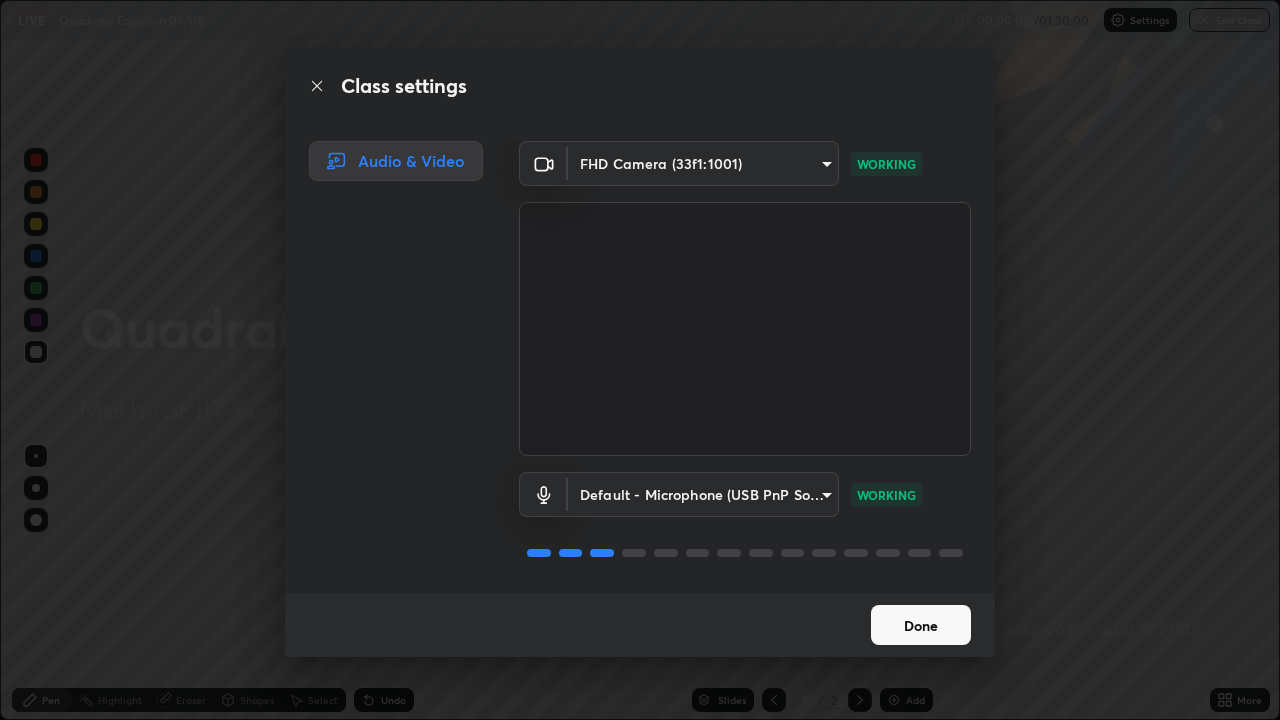 click on "Done" at bounding box center (921, 625) 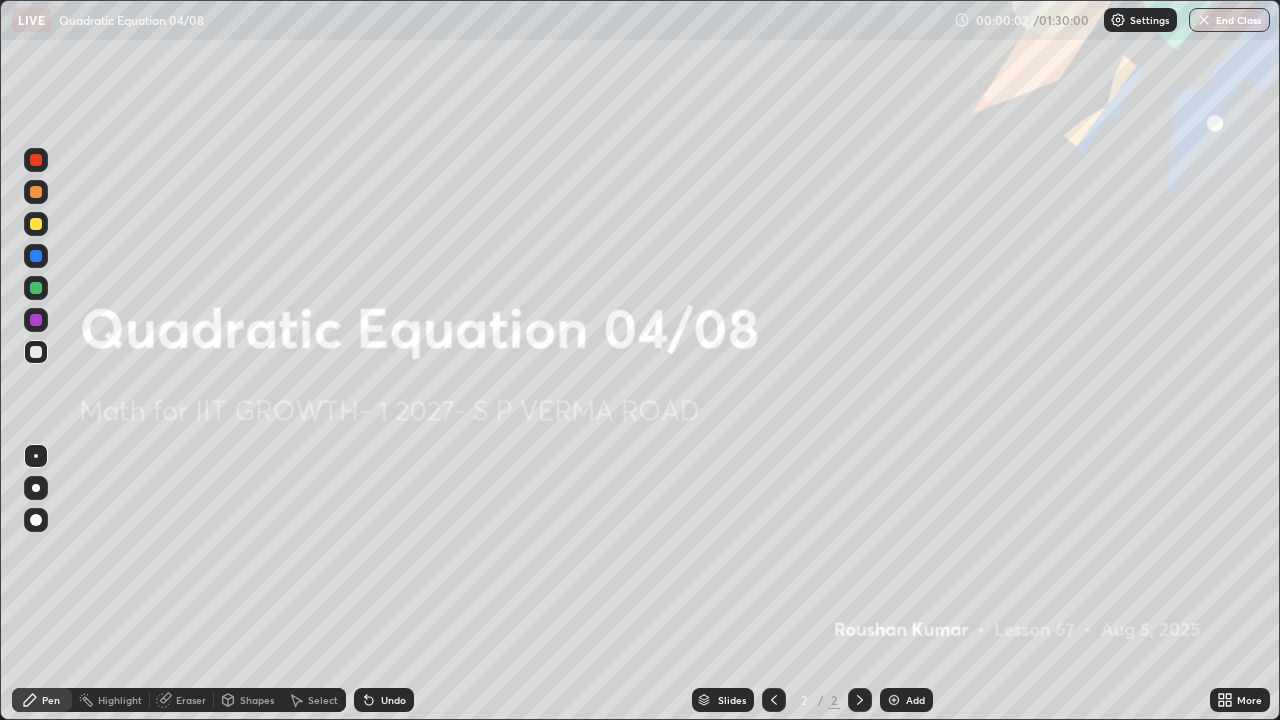 click on "Add" at bounding box center (915, 700) 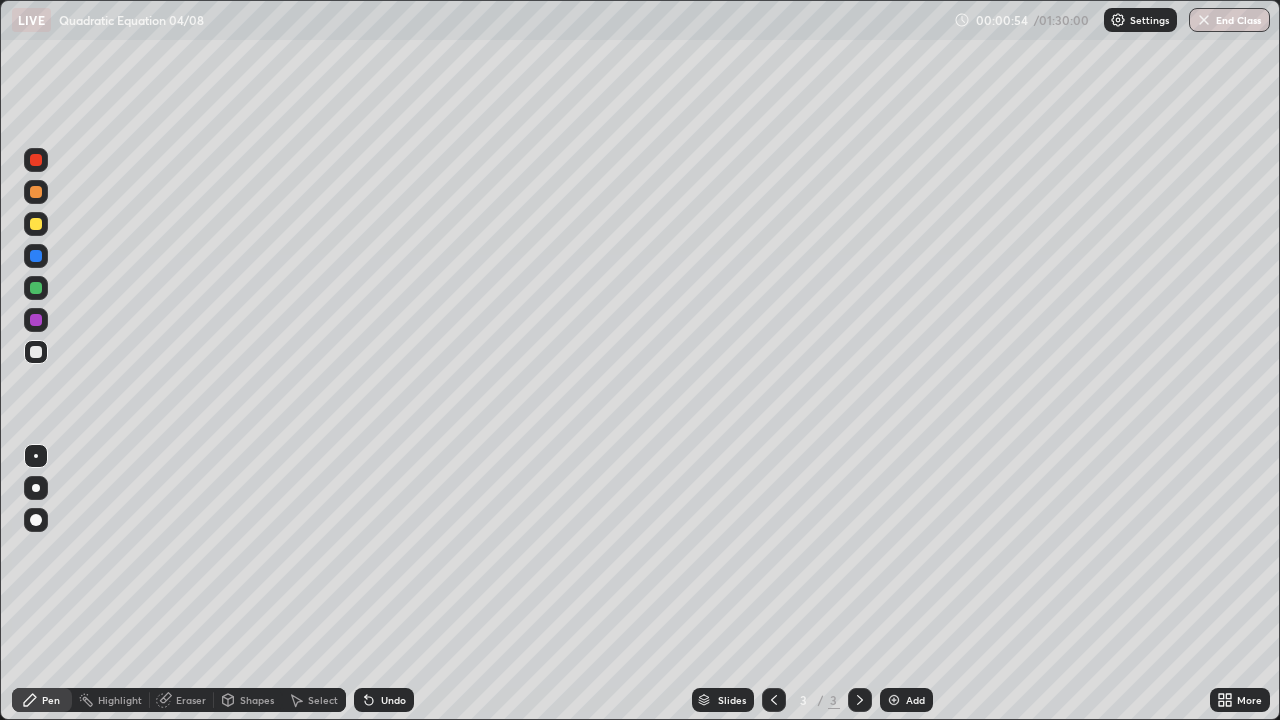 click at bounding box center [36, 224] 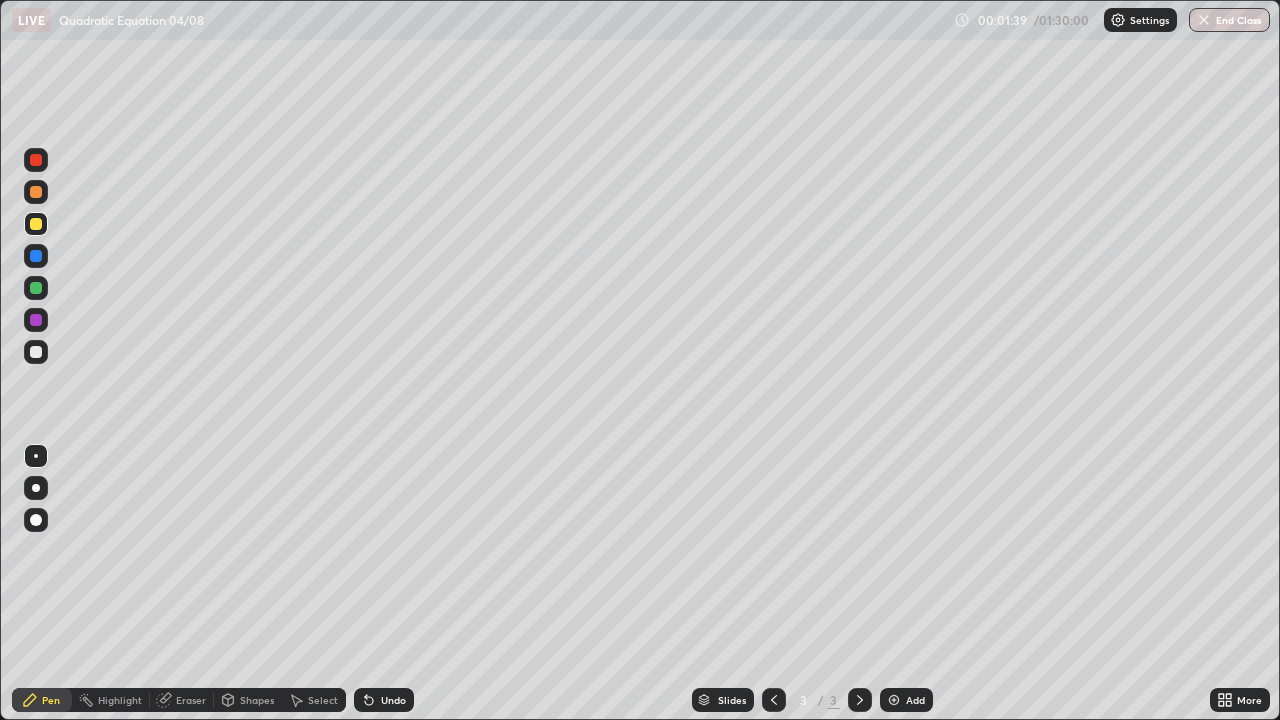 click on "Undo" at bounding box center (393, 700) 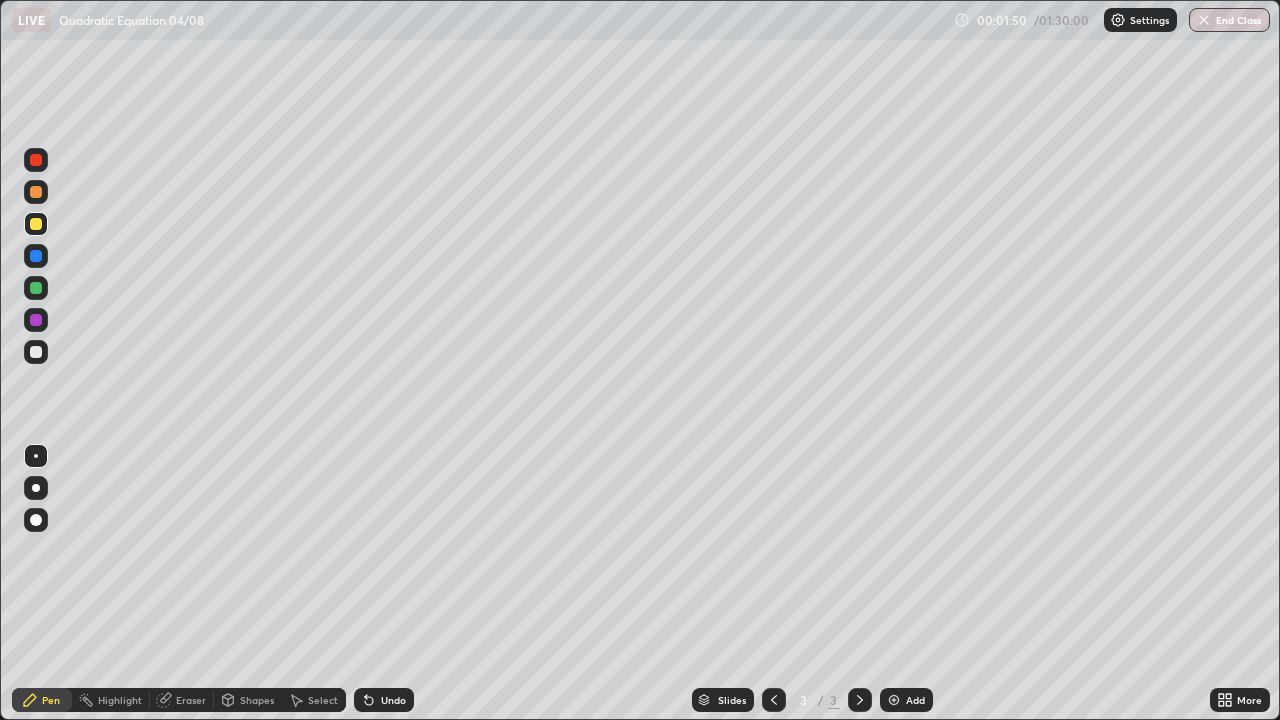 click at bounding box center [36, 352] 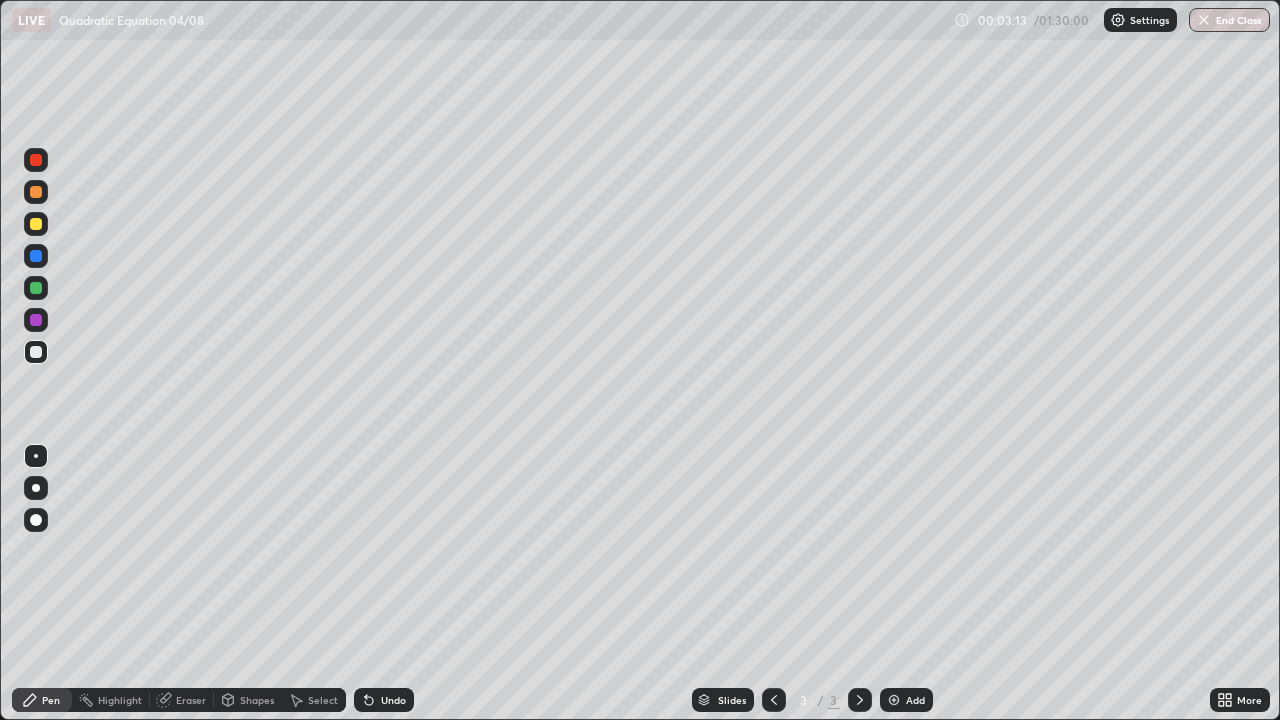 click at bounding box center [36, 288] 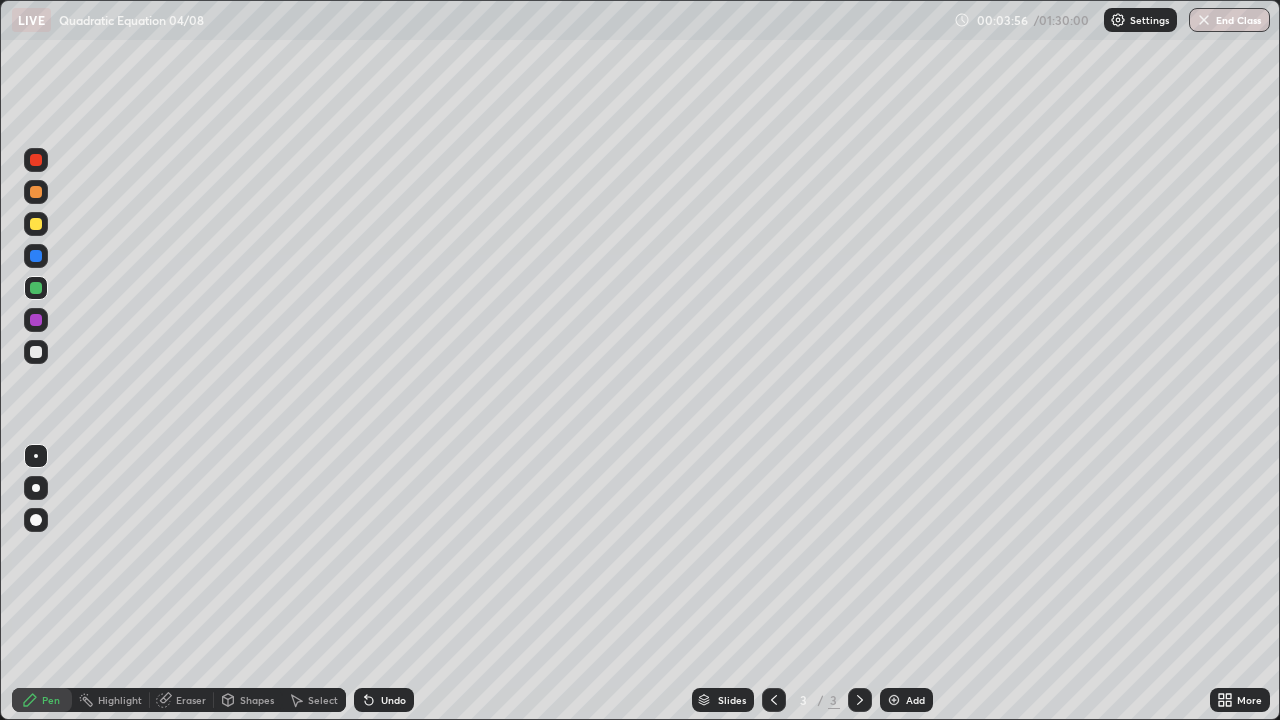 click at bounding box center [36, 352] 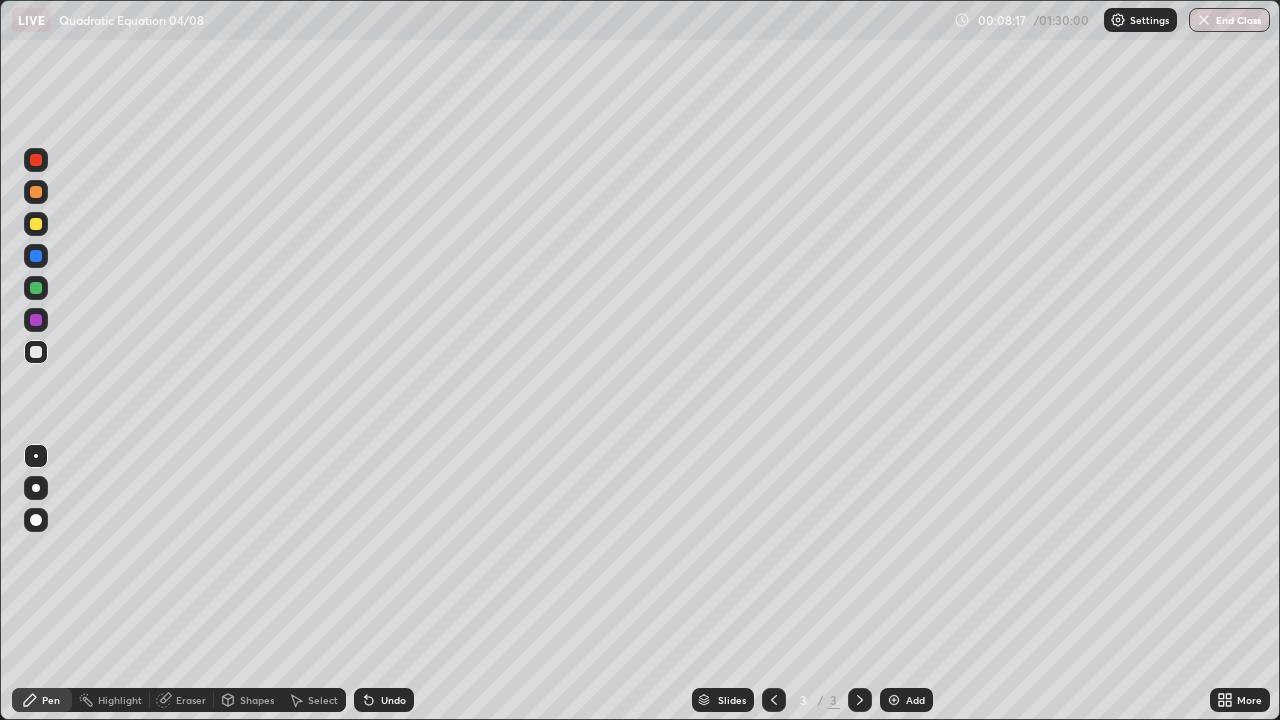 click at bounding box center [36, 160] 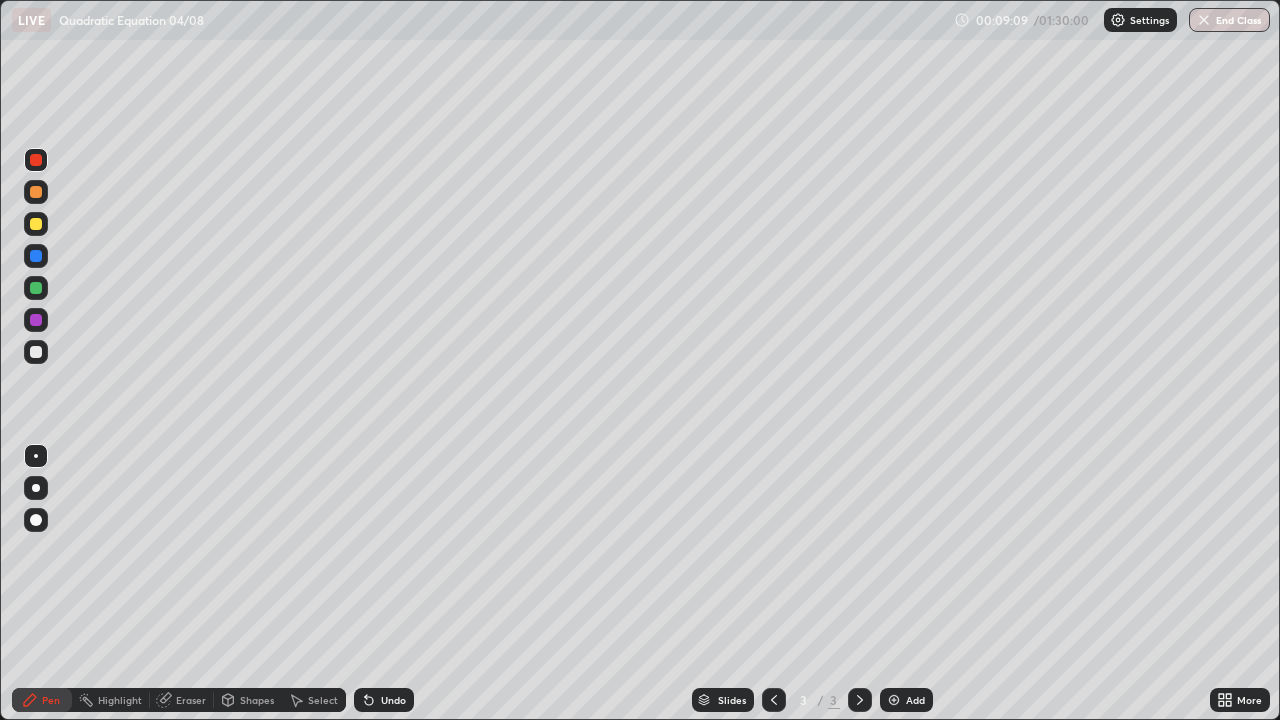click on "Add" at bounding box center [906, 700] 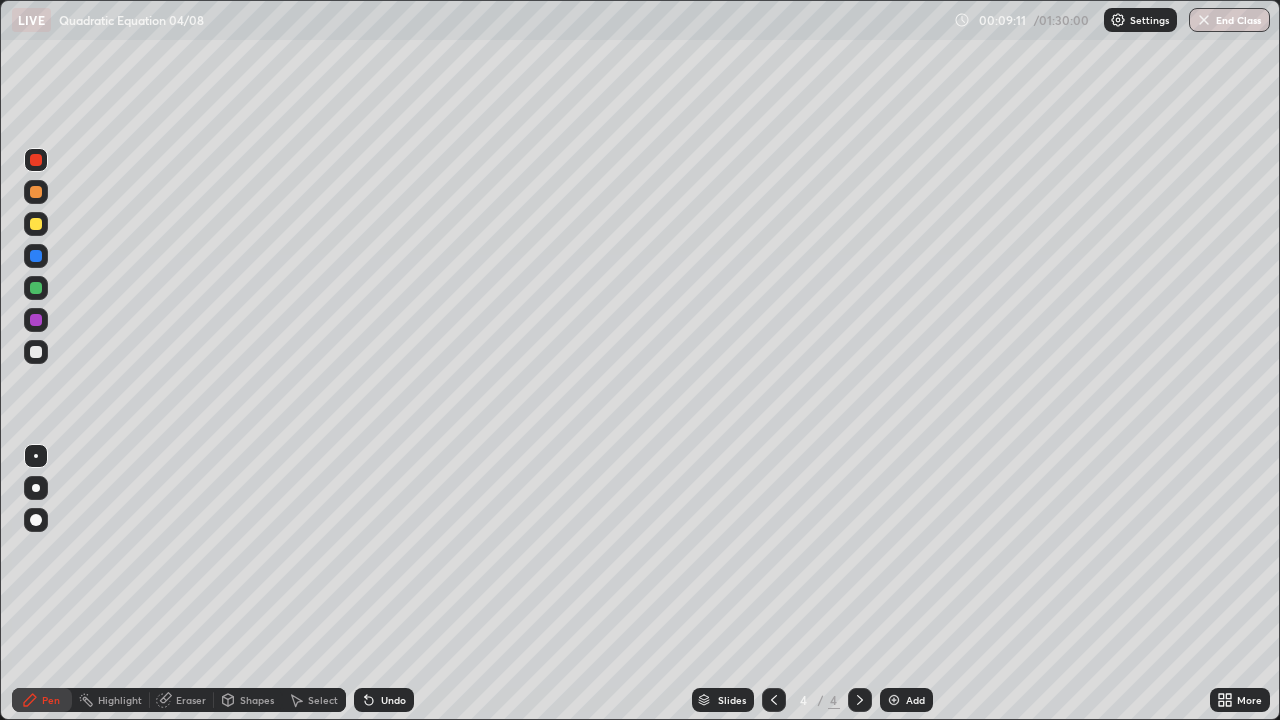 click at bounding box center (36, 224) 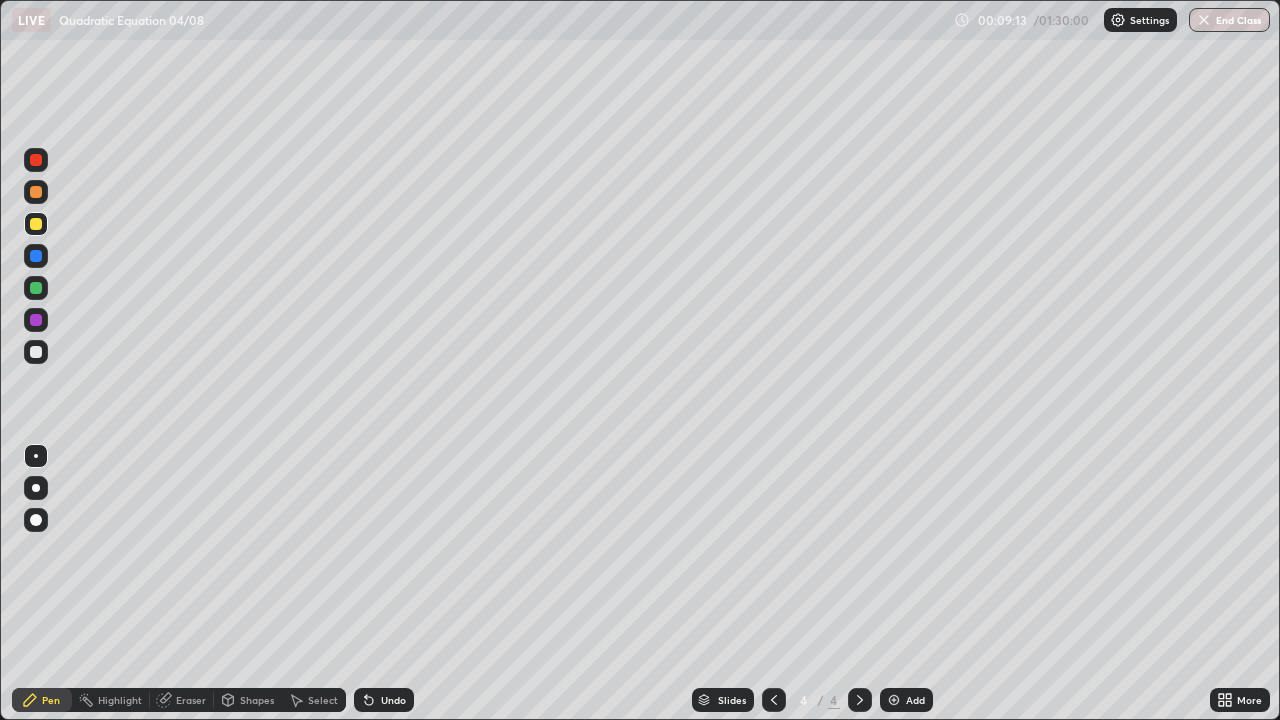 click at bounding box center (36, 288) 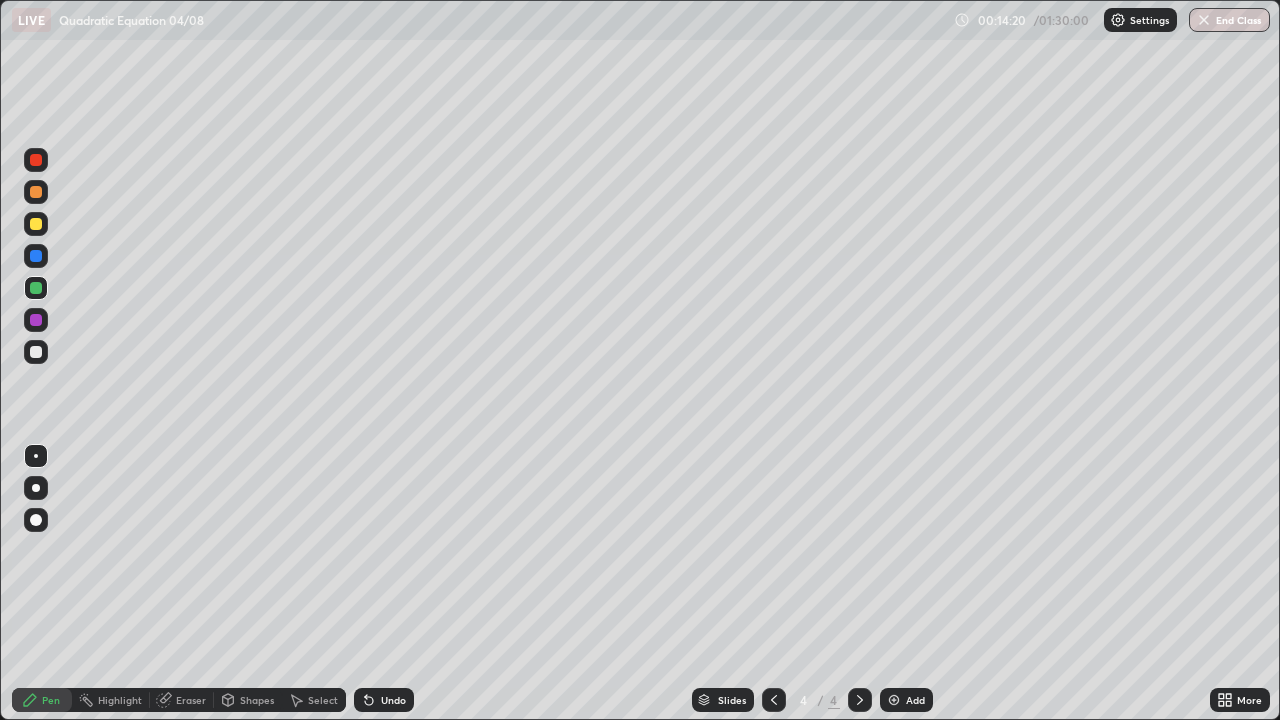 click on "Add" at bounding box center [915, 700] 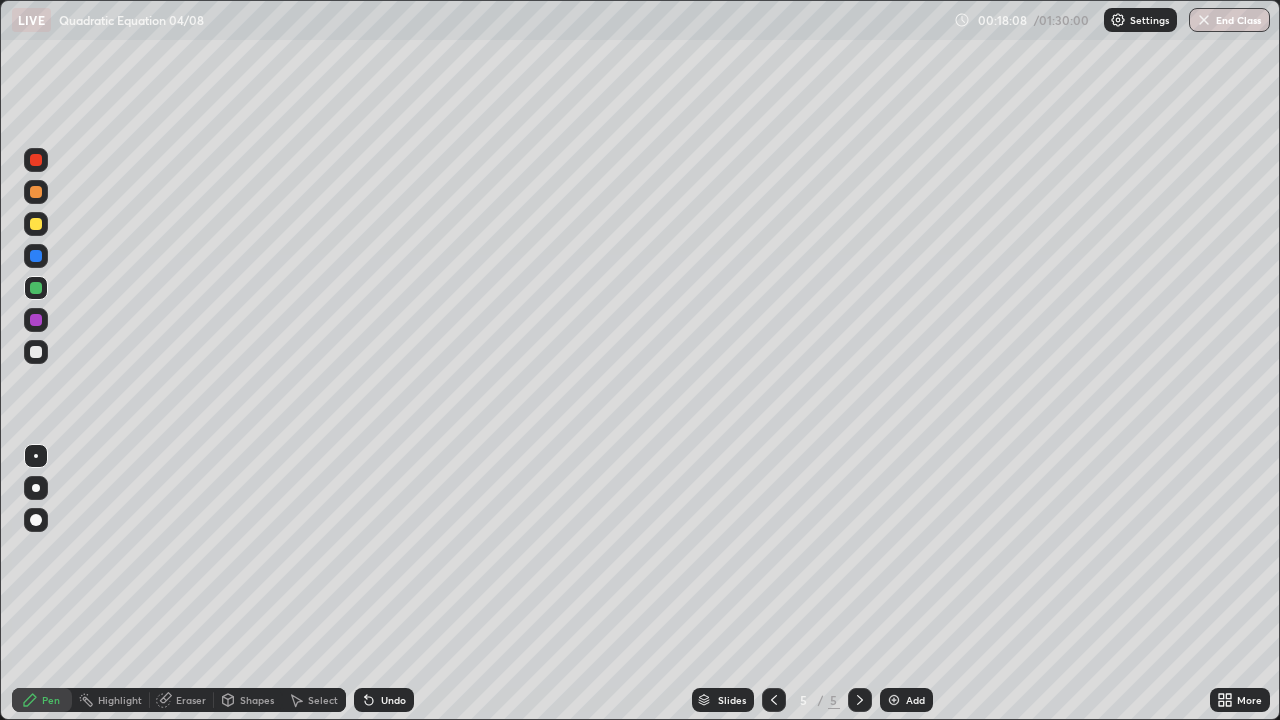 click at bounding box center (36, 352) 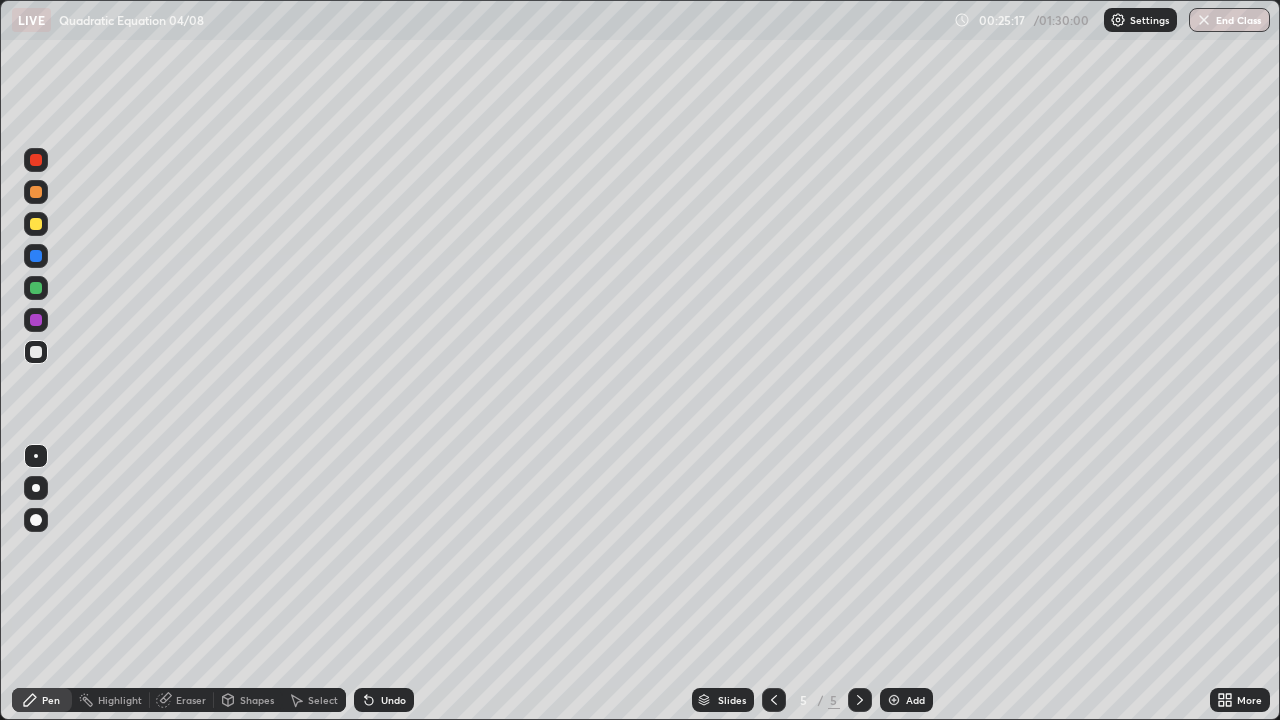 click on "Undo" at bounding box center [393, 700] 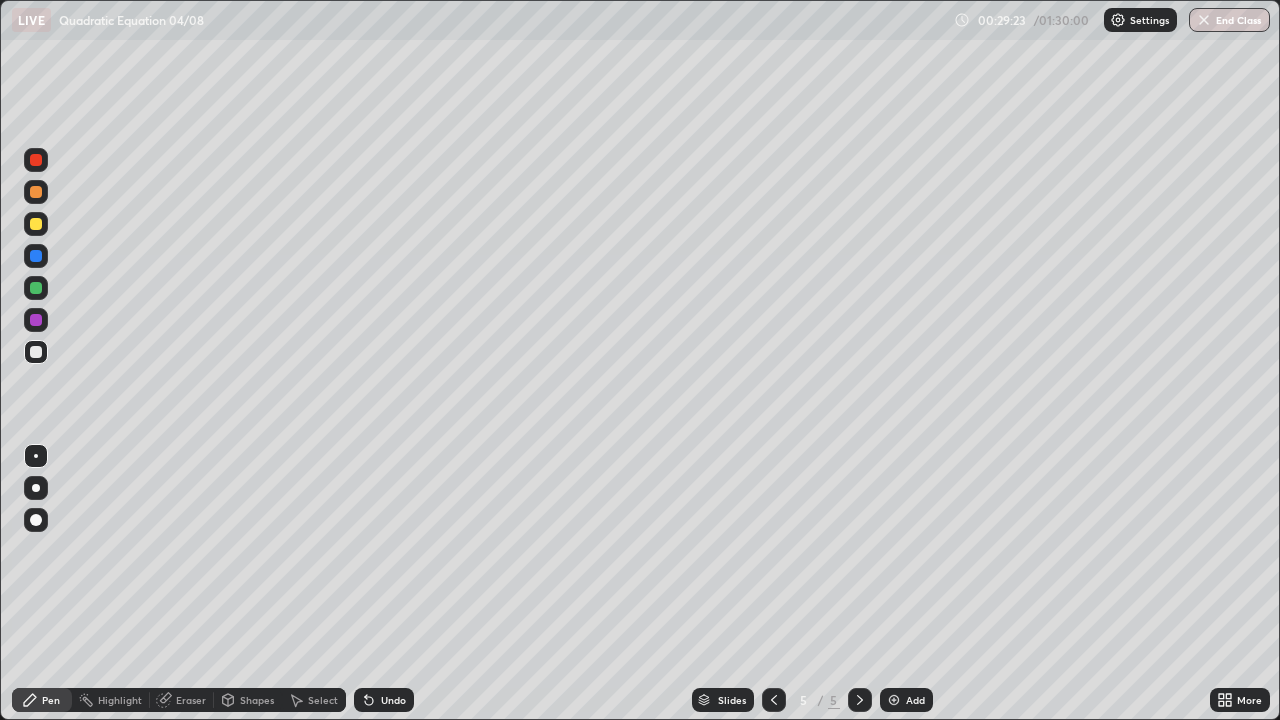 click at bounding box center (36, 288) 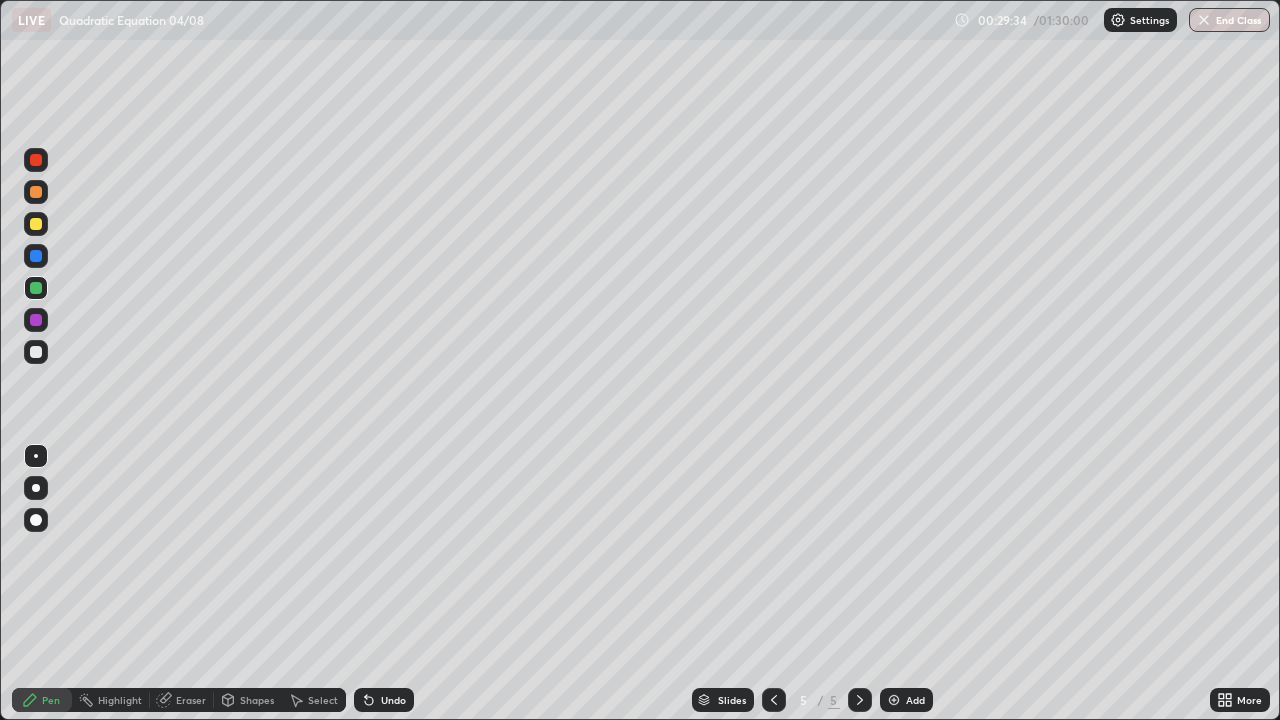 click on "Add" at bounding box center [915, 700] 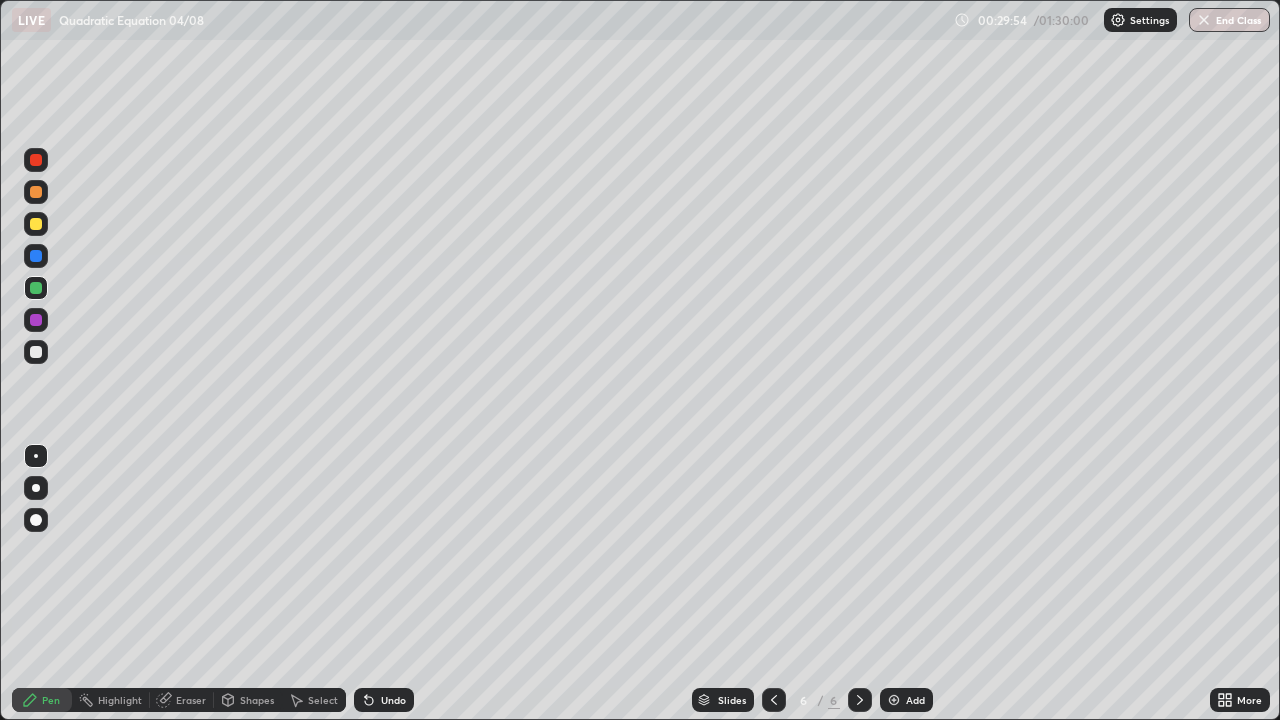 click at bounding box center (36, 352) 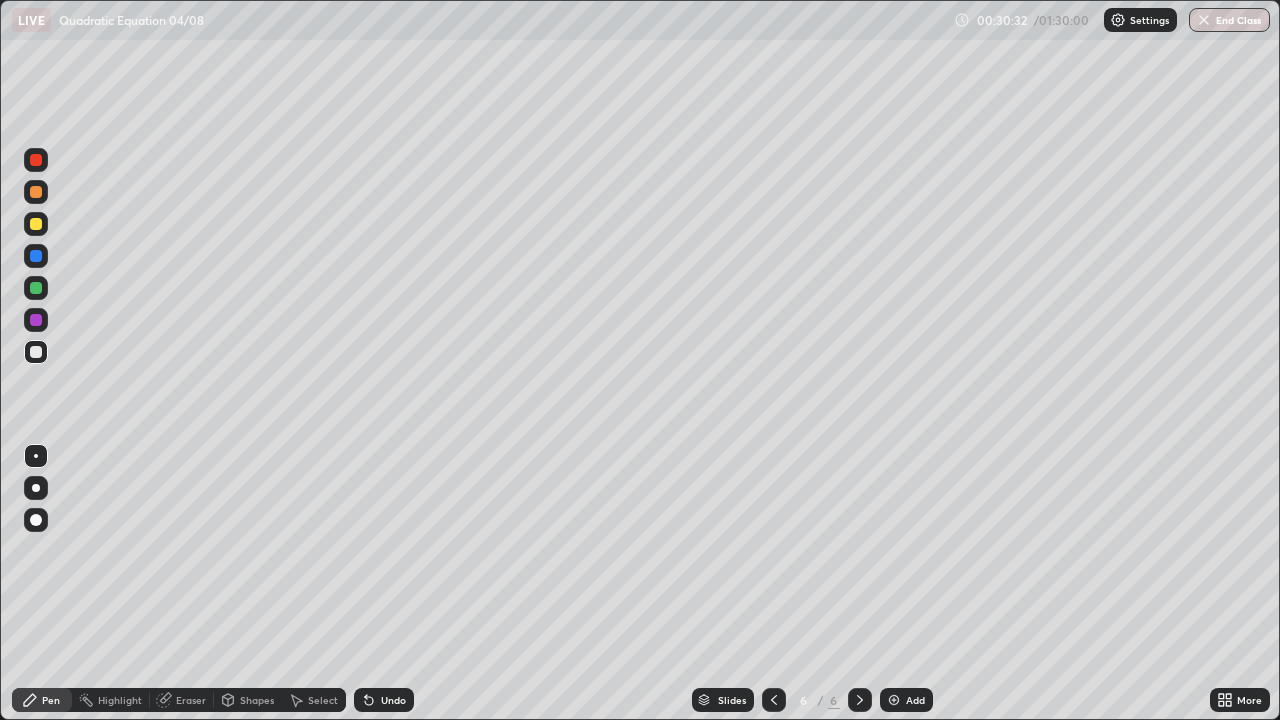 click at bounding box center [36, 320] 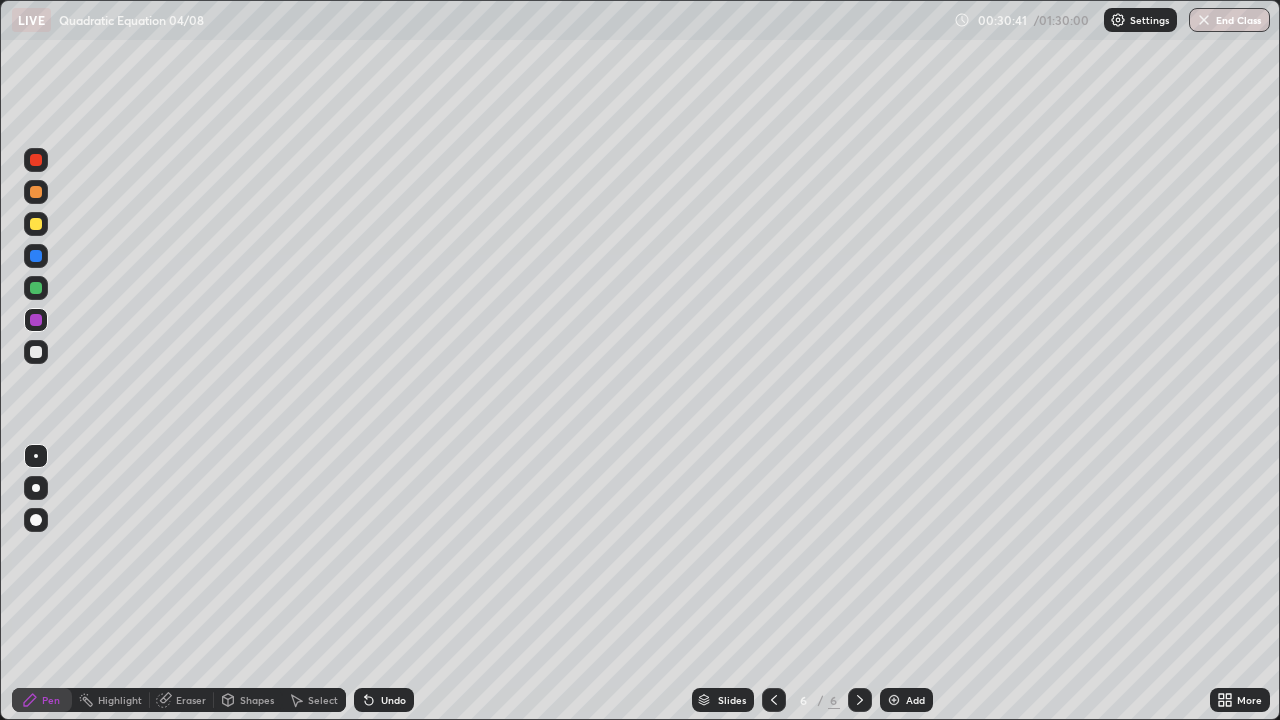 click at bounding box center [36, 352] 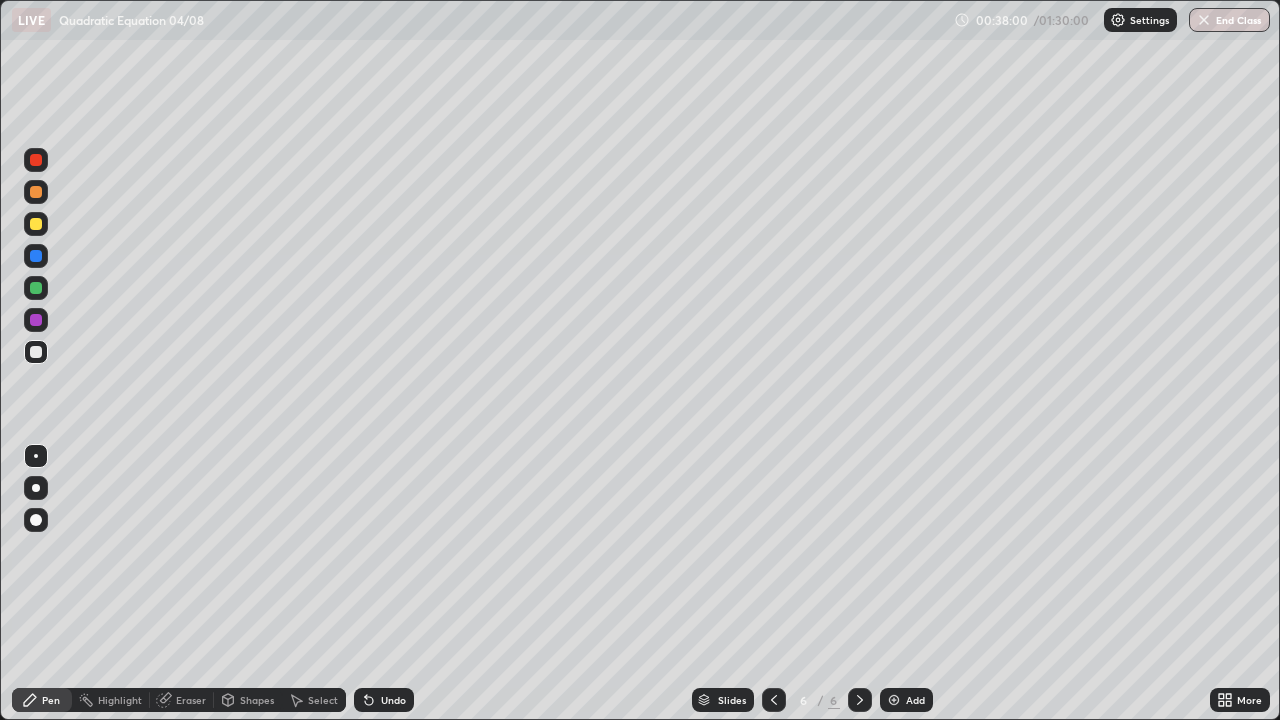 click on "Add" at bounding box center [906, 700] 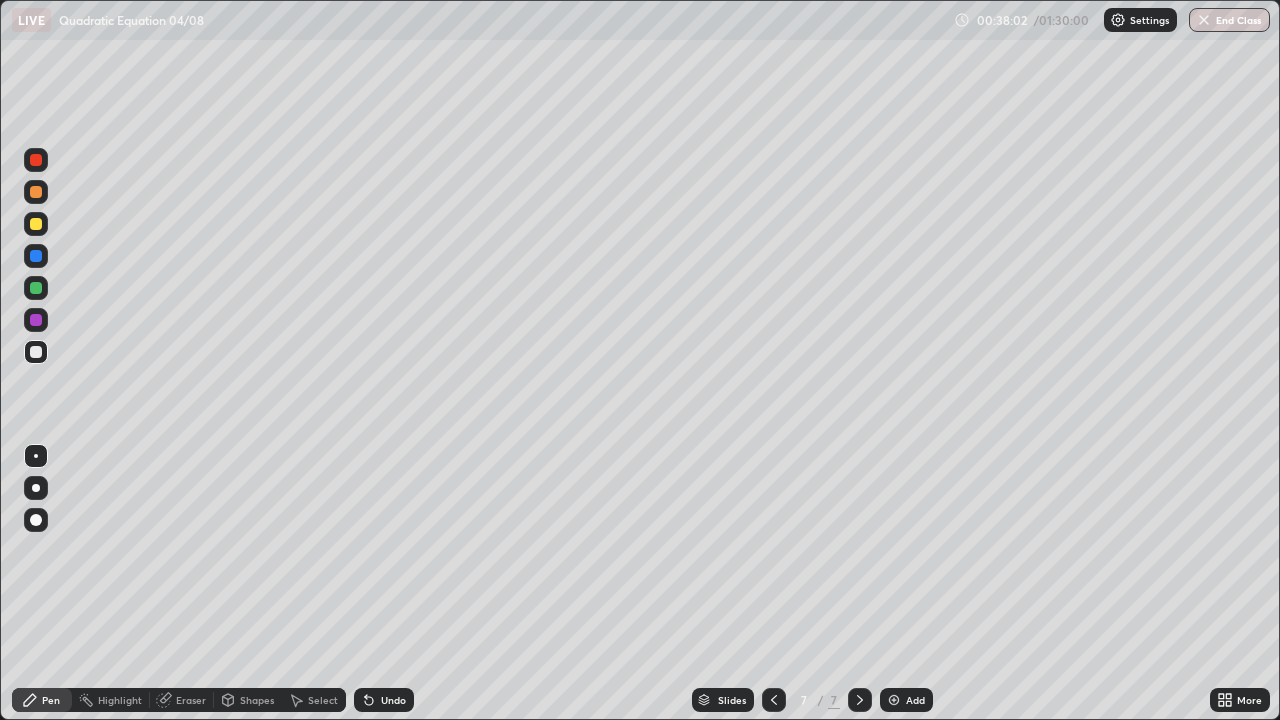 click at bounding box center (36, 224) 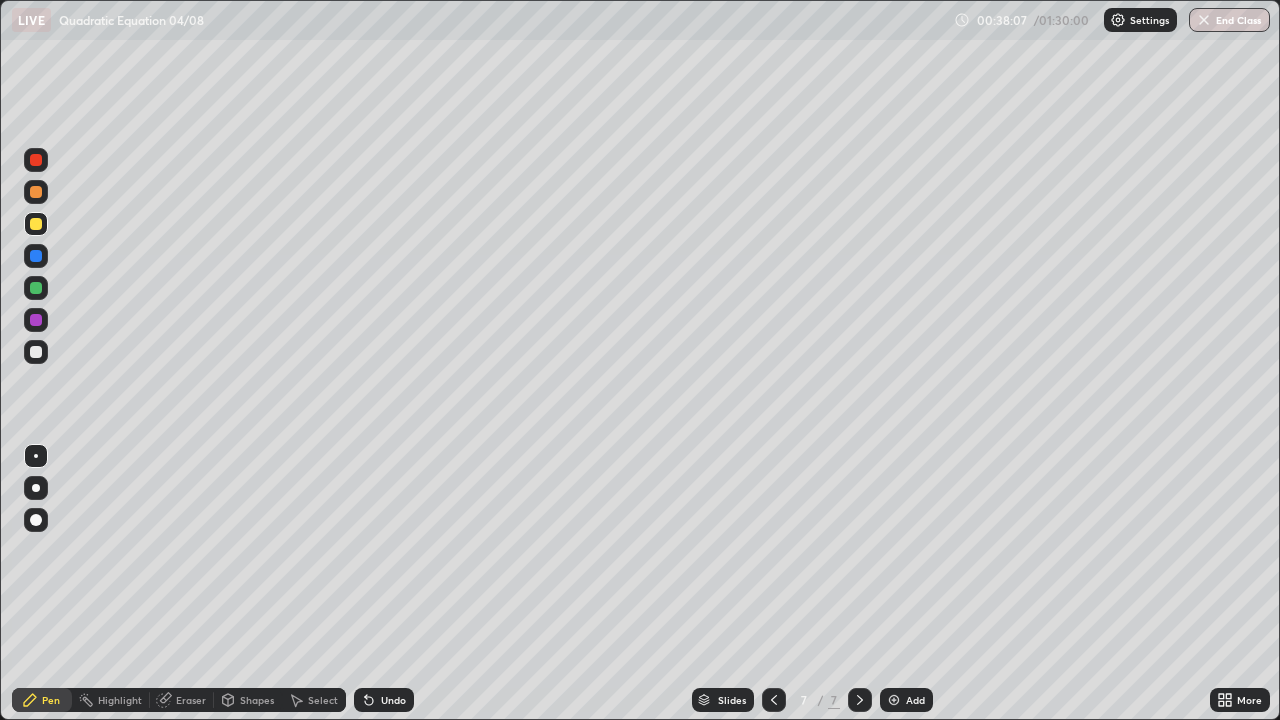 click at bounding box center (36, 288) 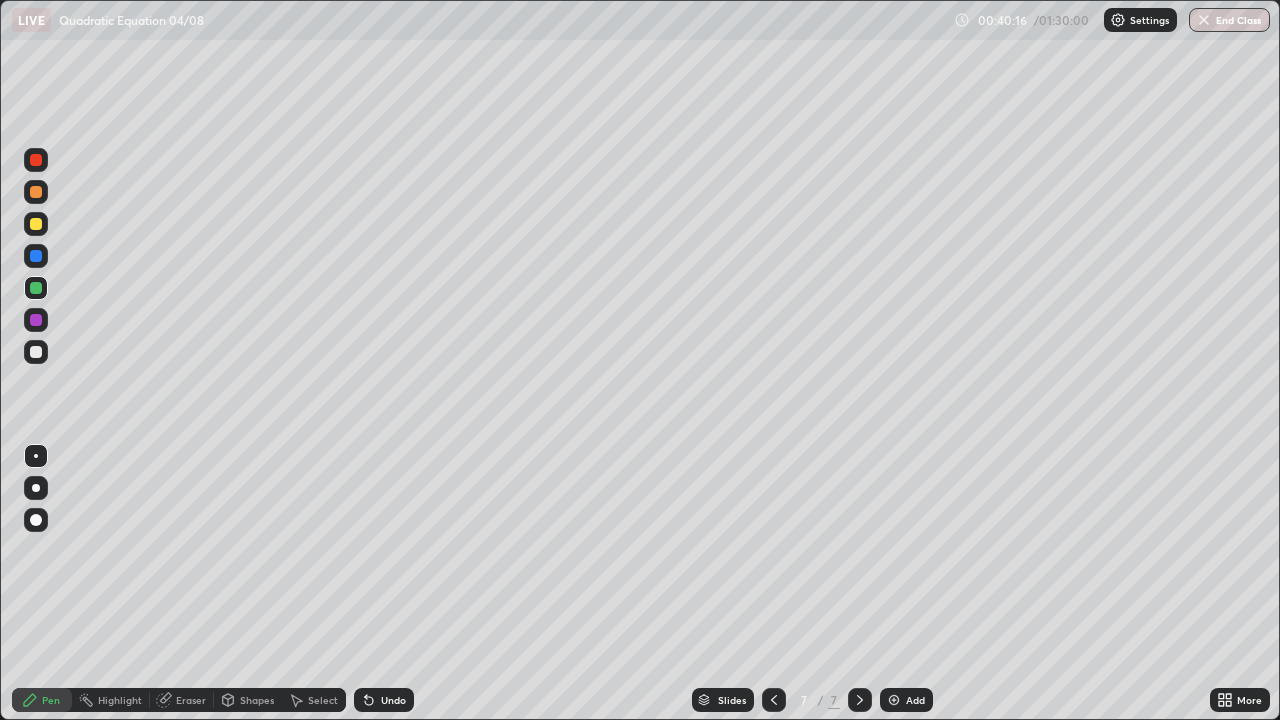 click on "Eraser" at bounding box center [182, 700] 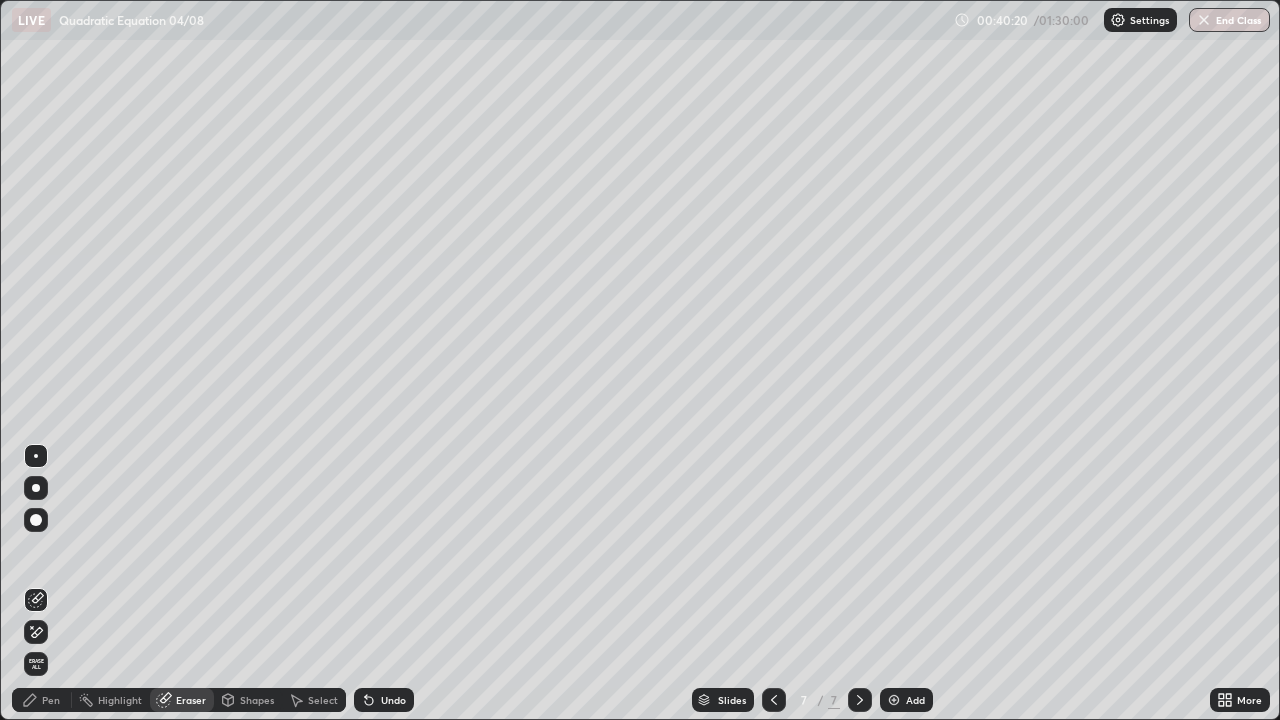 click on "Pen" at bounding box center [51, 700] 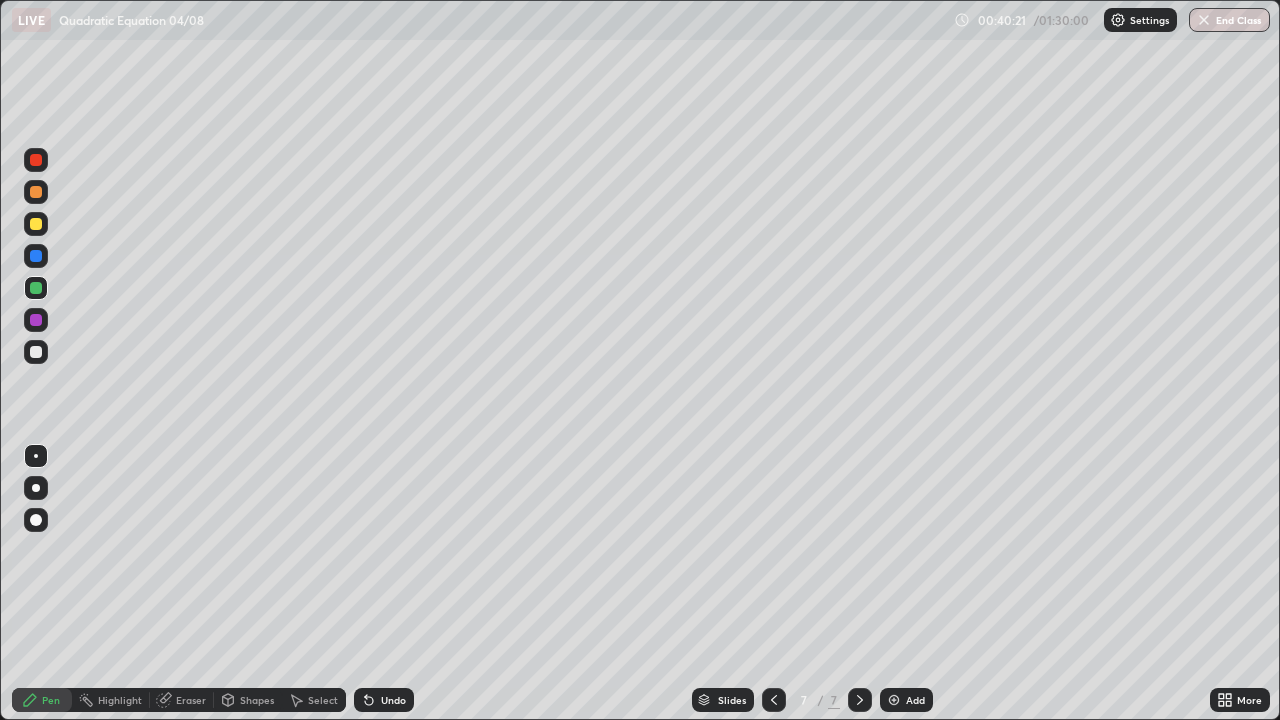 click at bounding box center [36, 224] 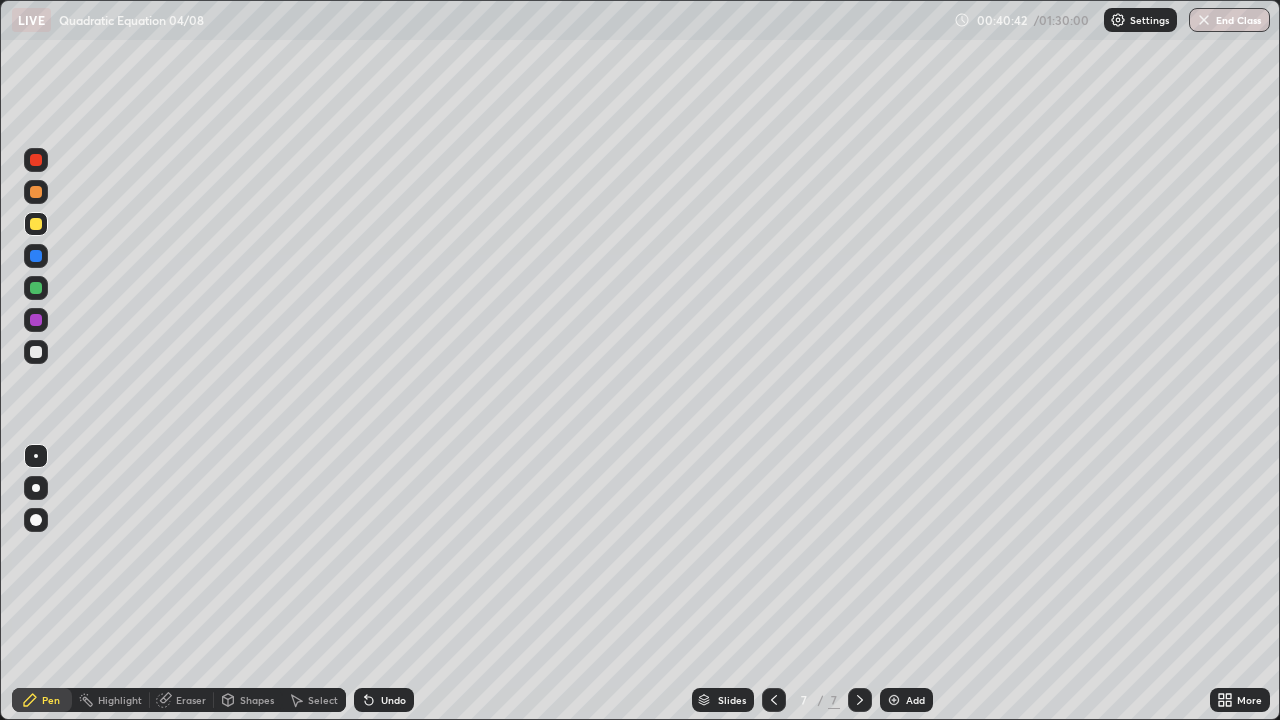 click at bounding box center (36, 288) 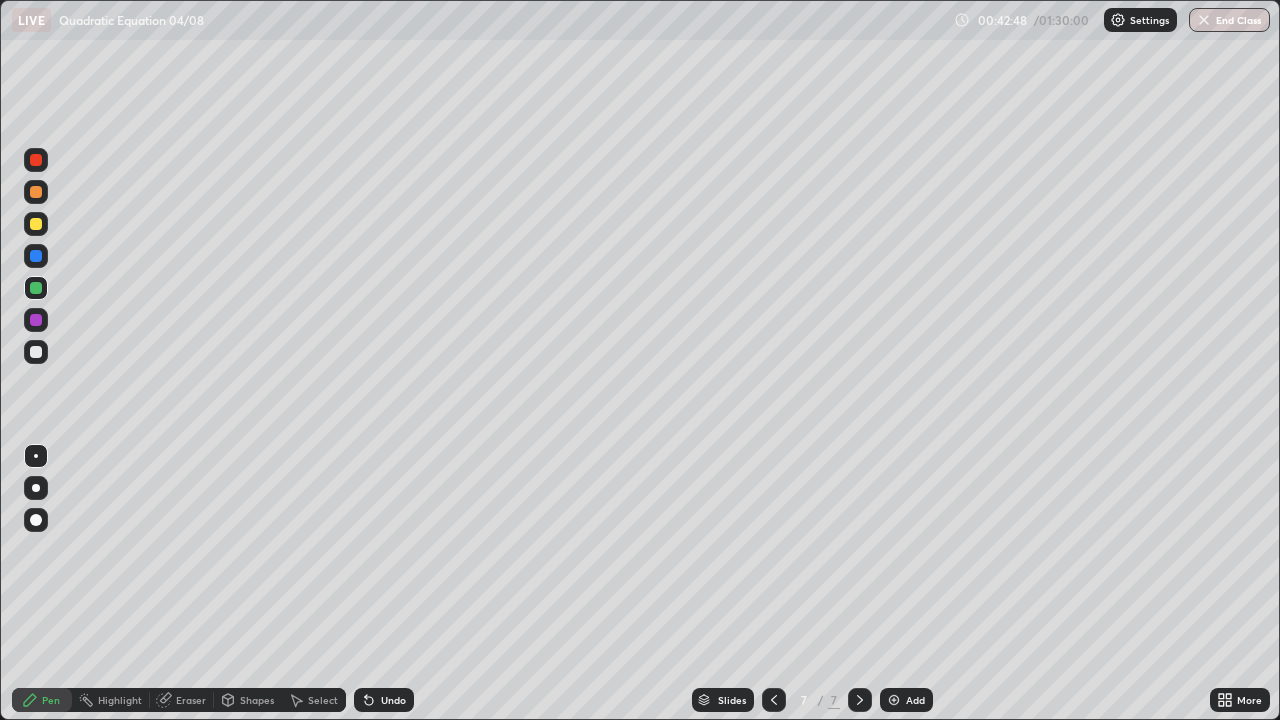 click at bounding box center (36, 224) 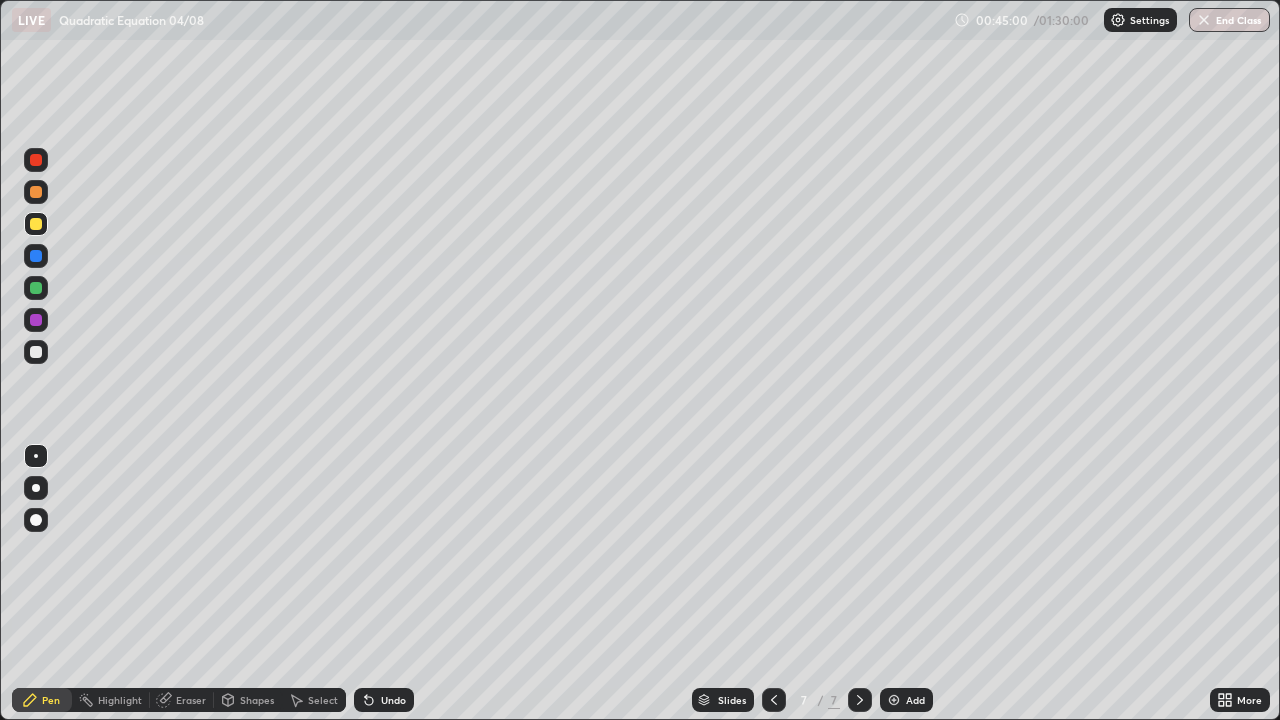click at bounding box center [36, 352] 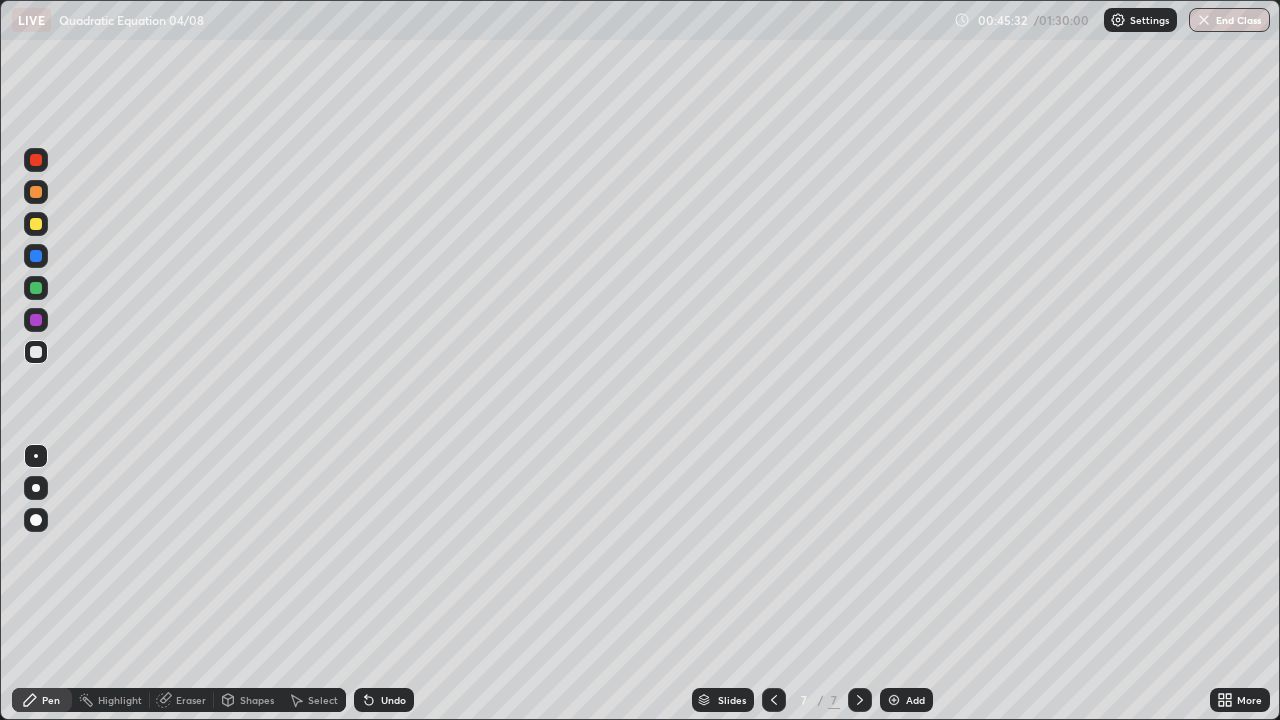 click on "Undo" at bounding box center [393, 700] 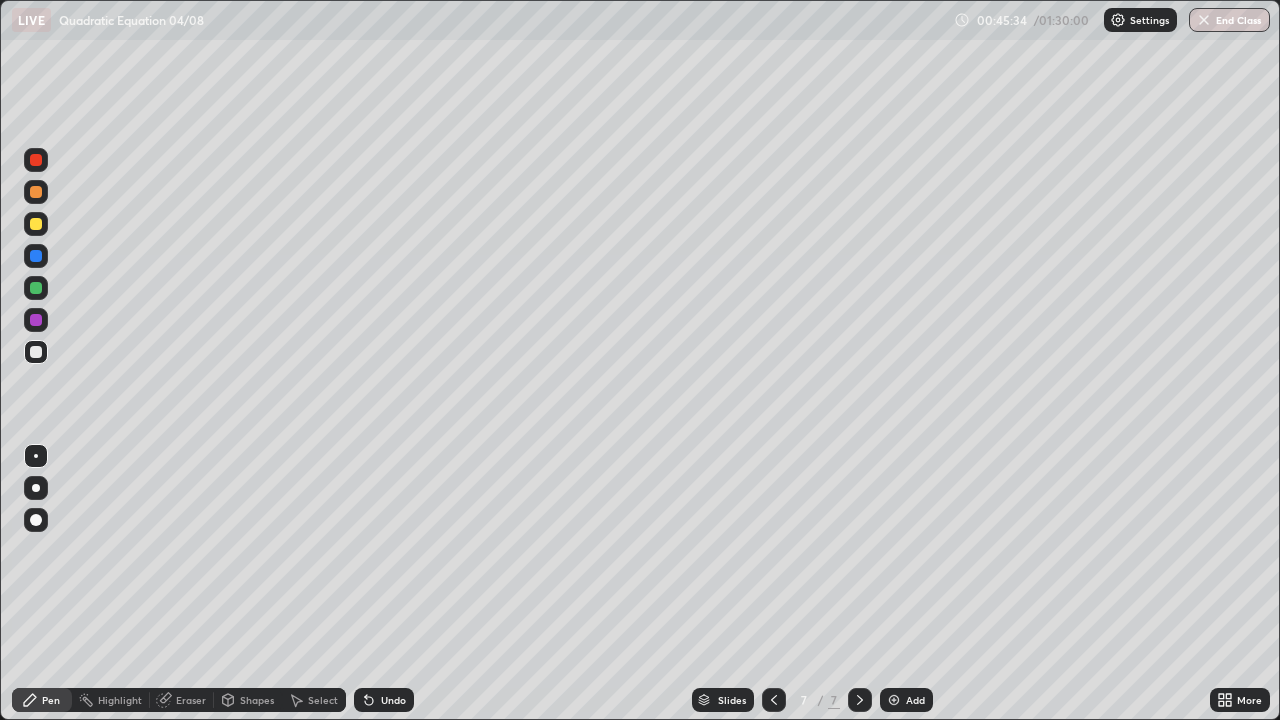 click on "Undo" at bounding box center [393, 700] 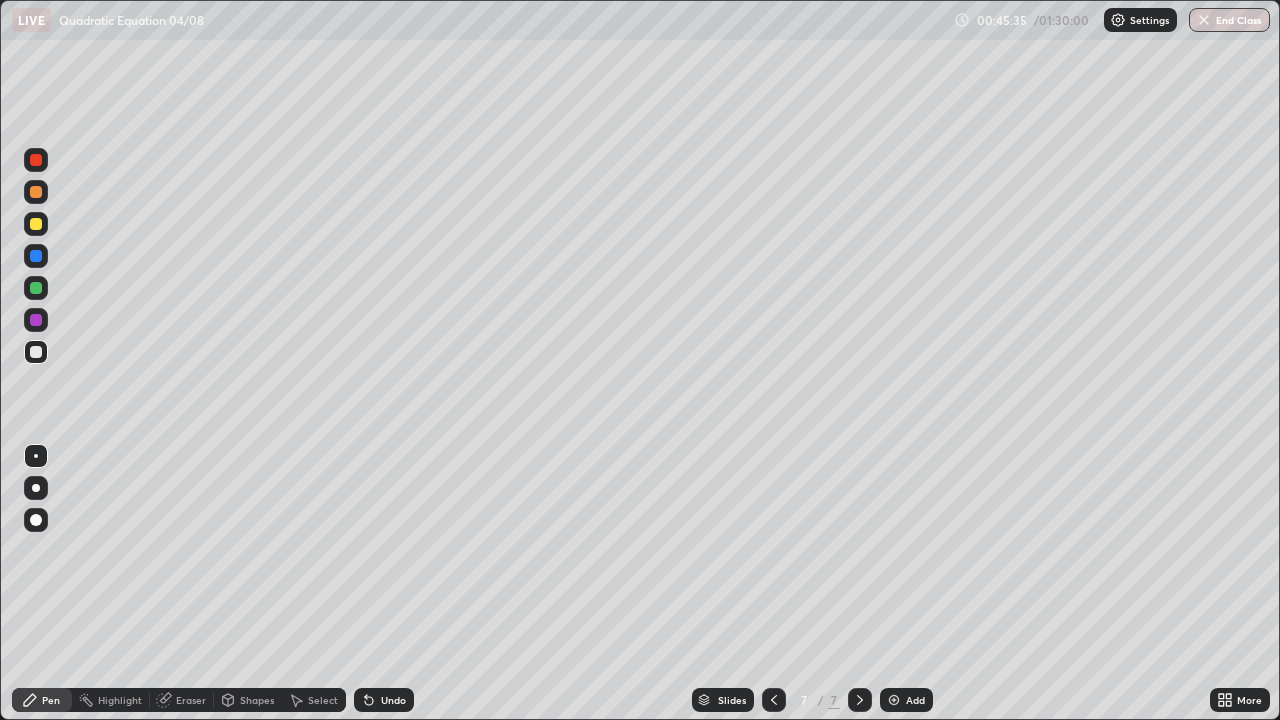 click on "Undo" at bounding box center (393, 700) 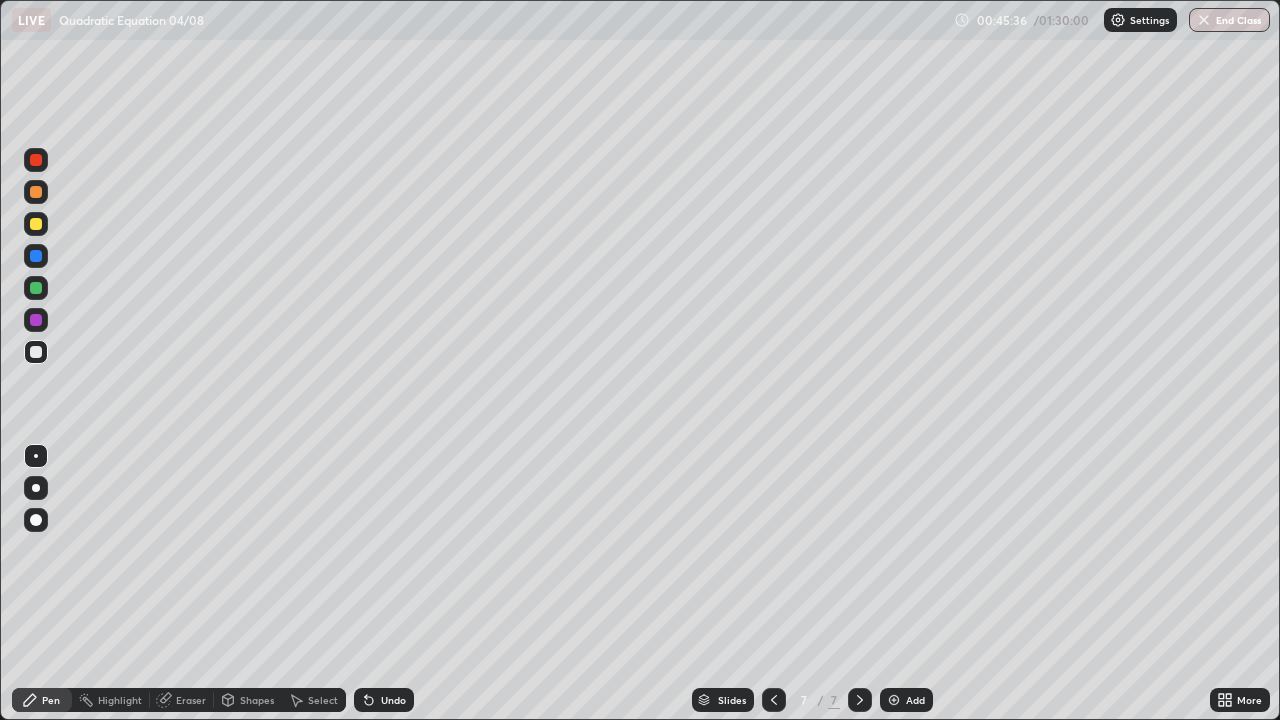 click on "Undo" at bounding box center [393, 700] 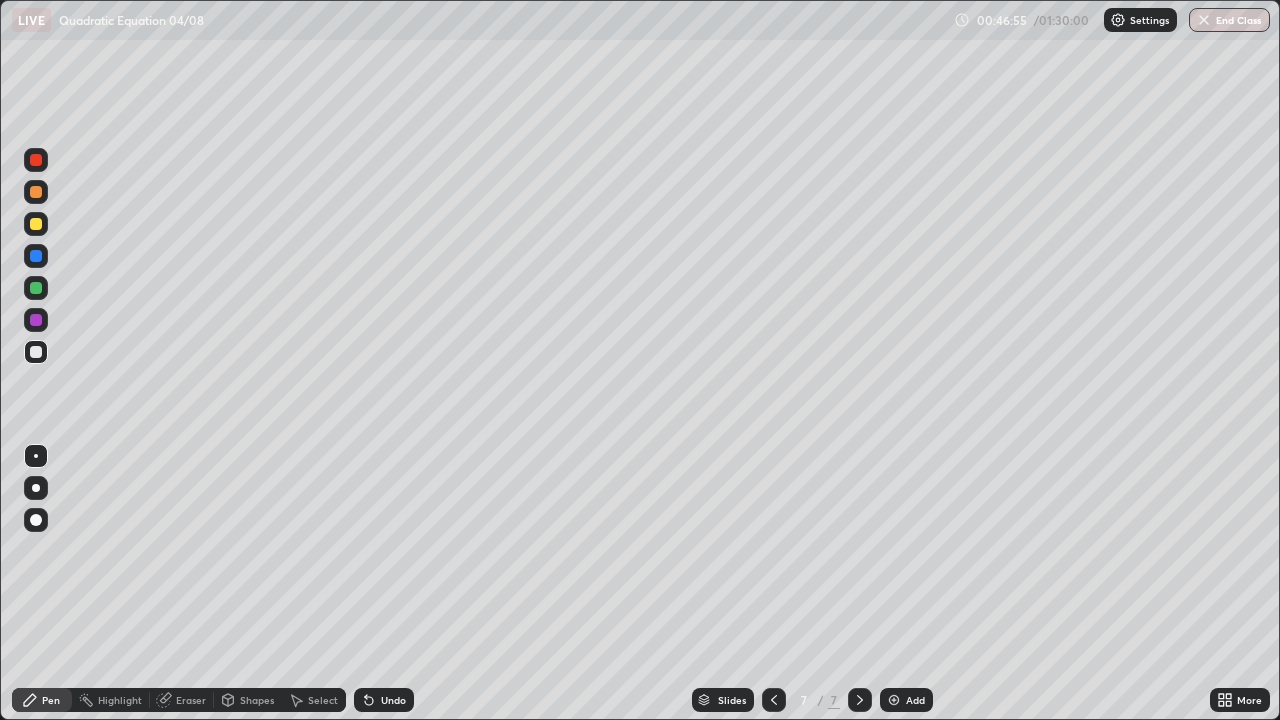 click on "Undo" at bounding box center [393, 700] 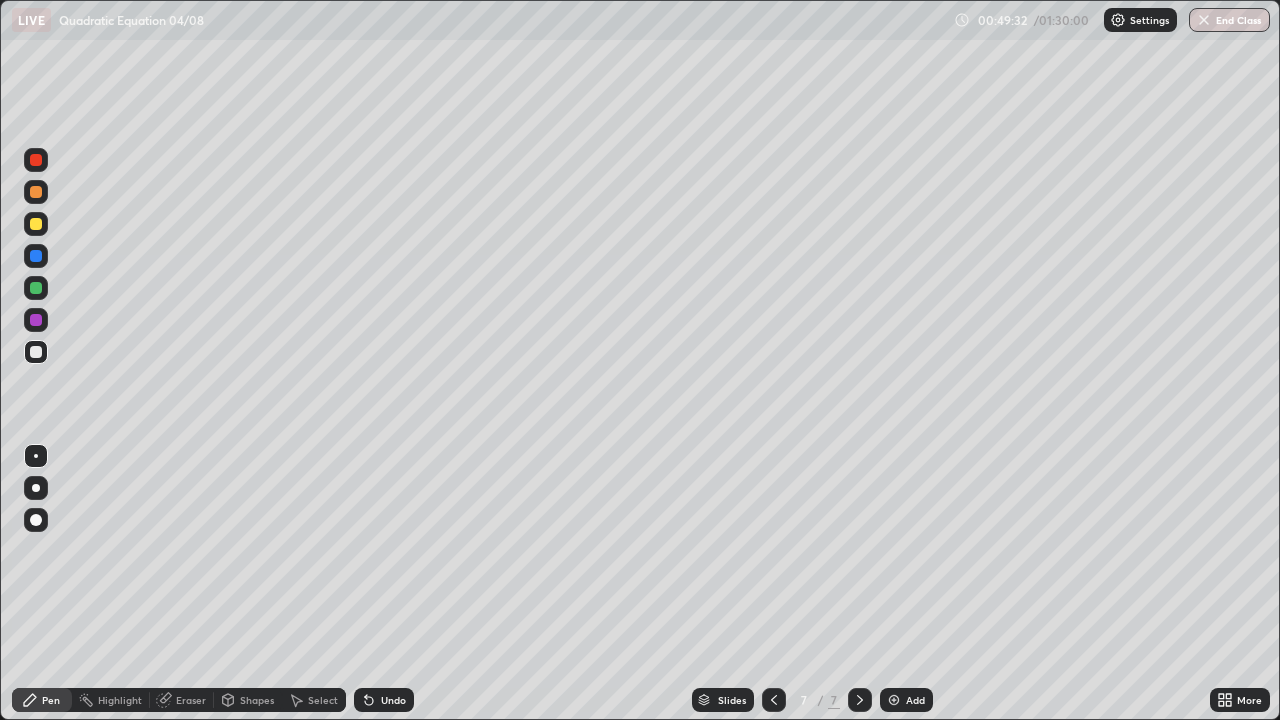 click on "Add" at bounding box center (906, 700) 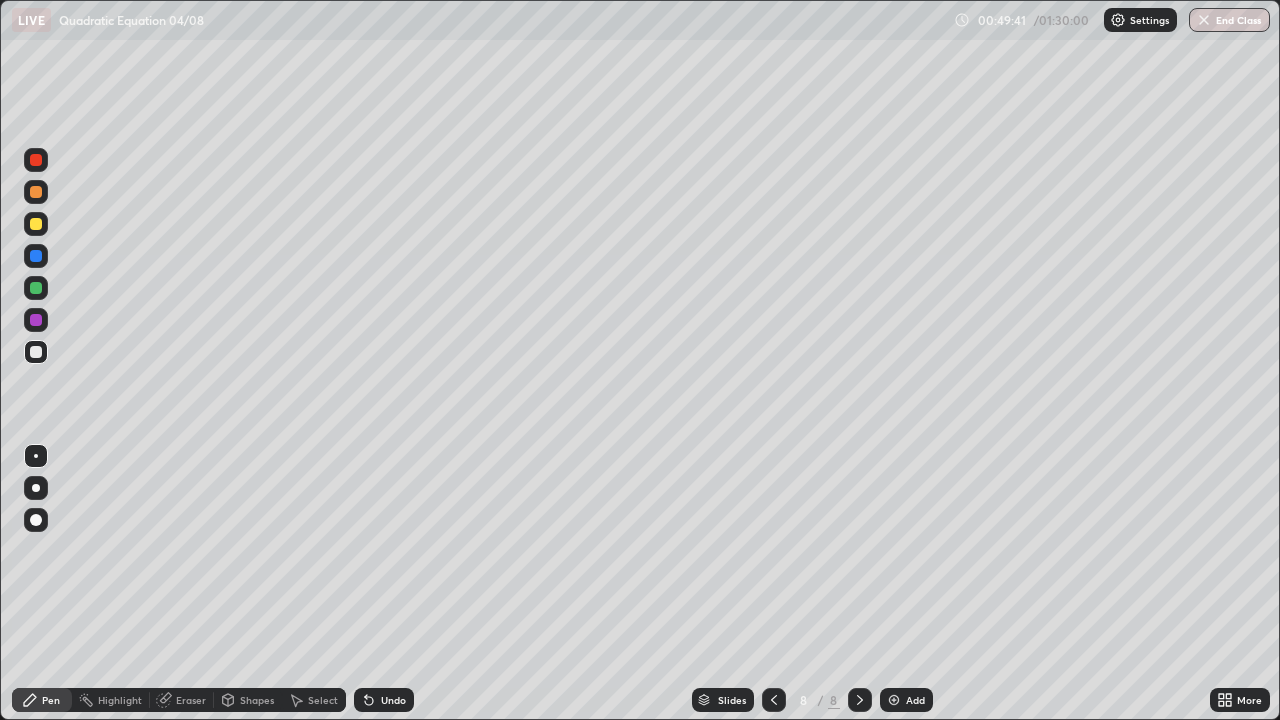 click at bounding box center (36, 224) 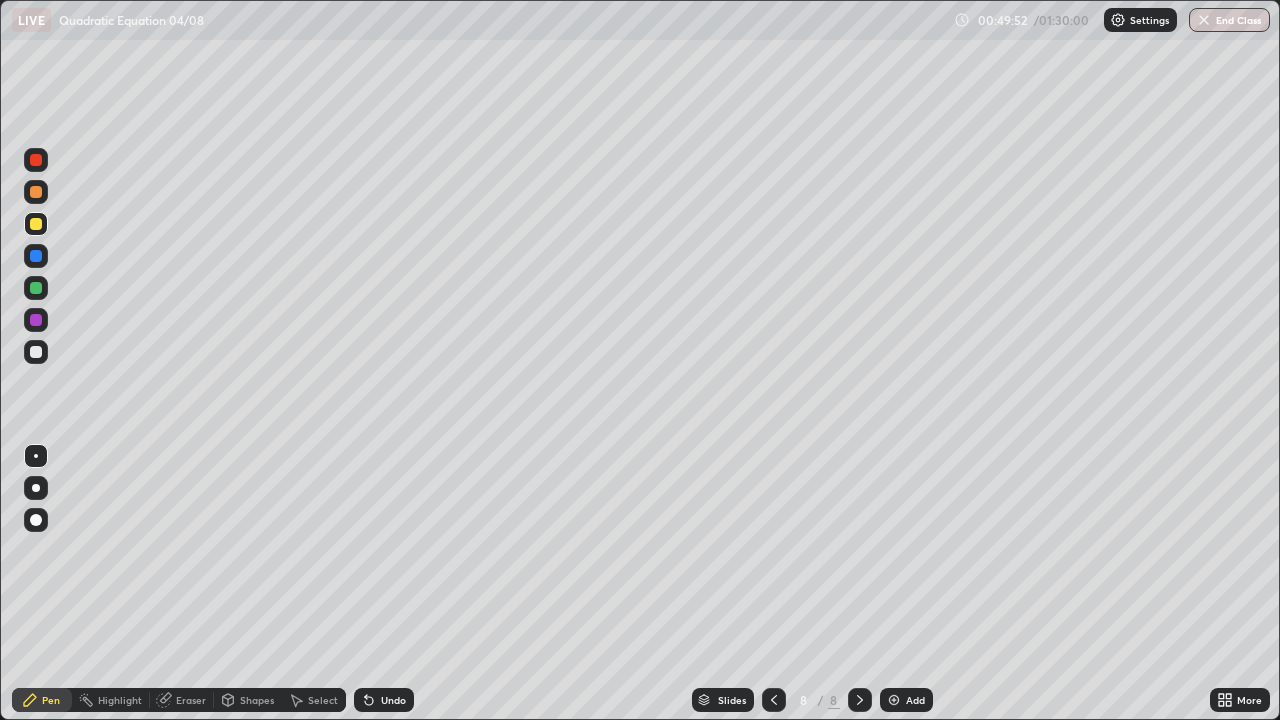 click at bounding box center (36, 288) 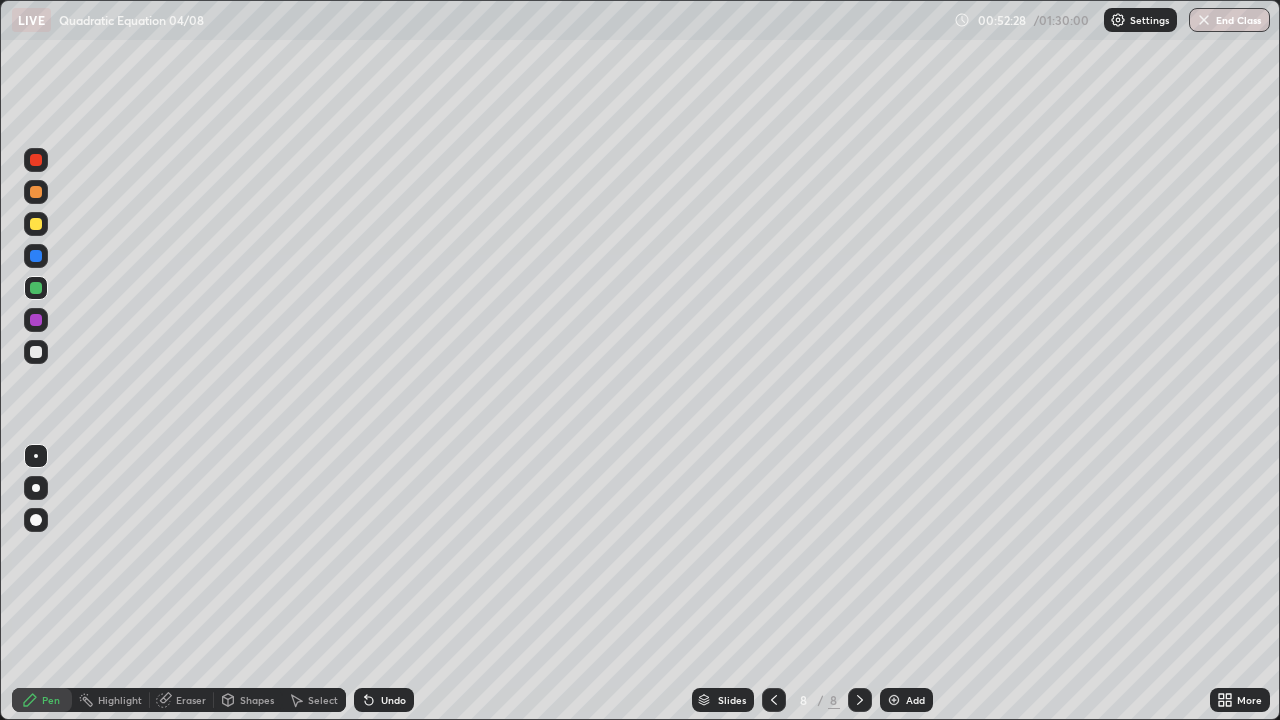 click at bounding box center [36, 352] 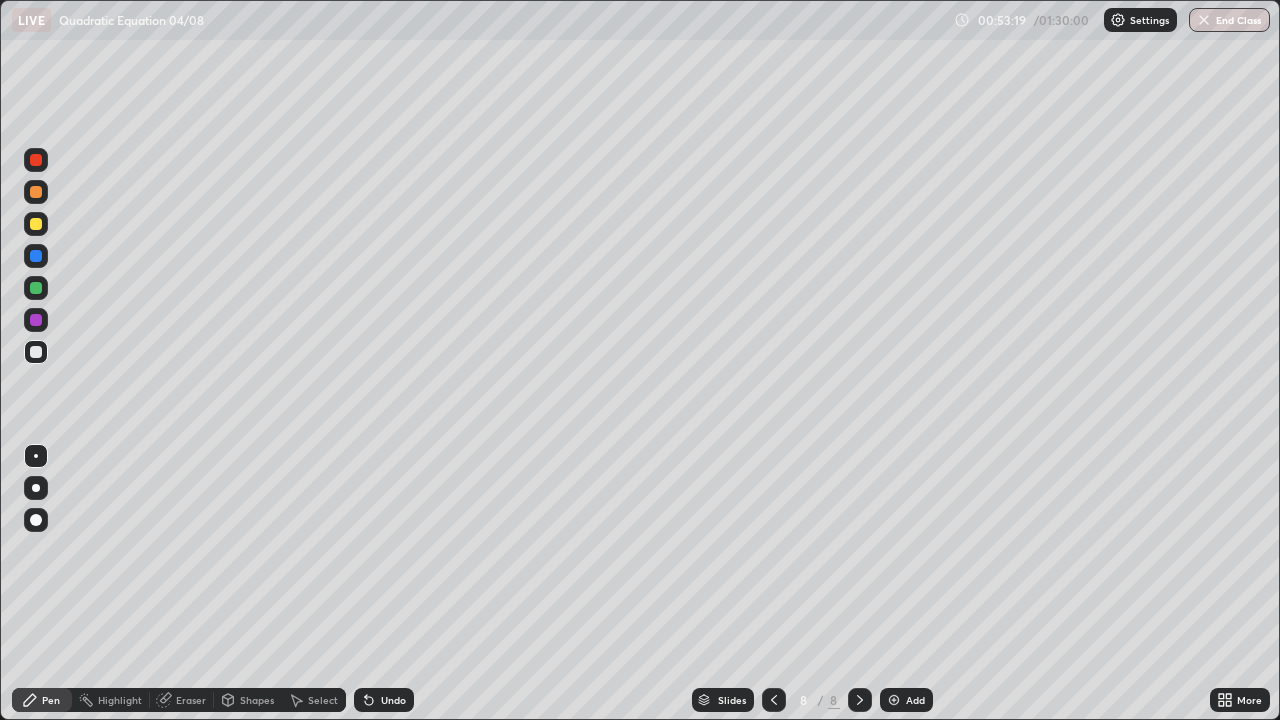 click at bounding box center [36, 224] 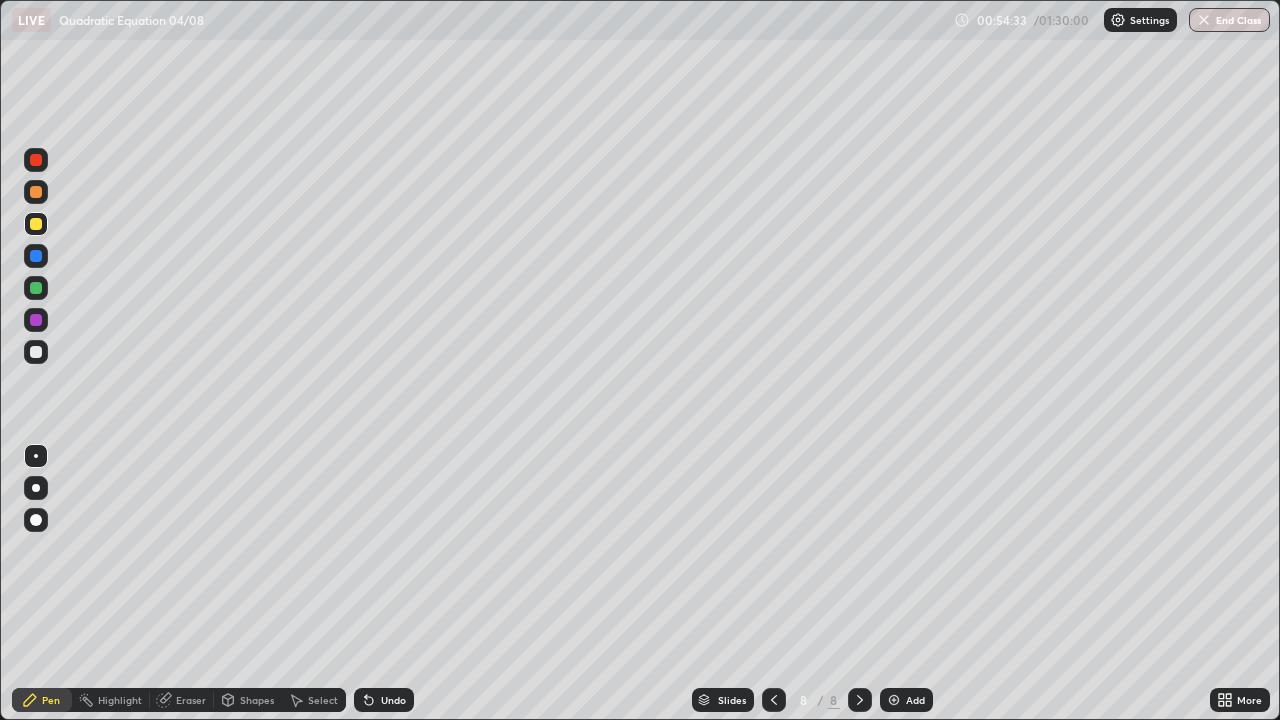 click on "Undo" at bounding box center [393, 700] 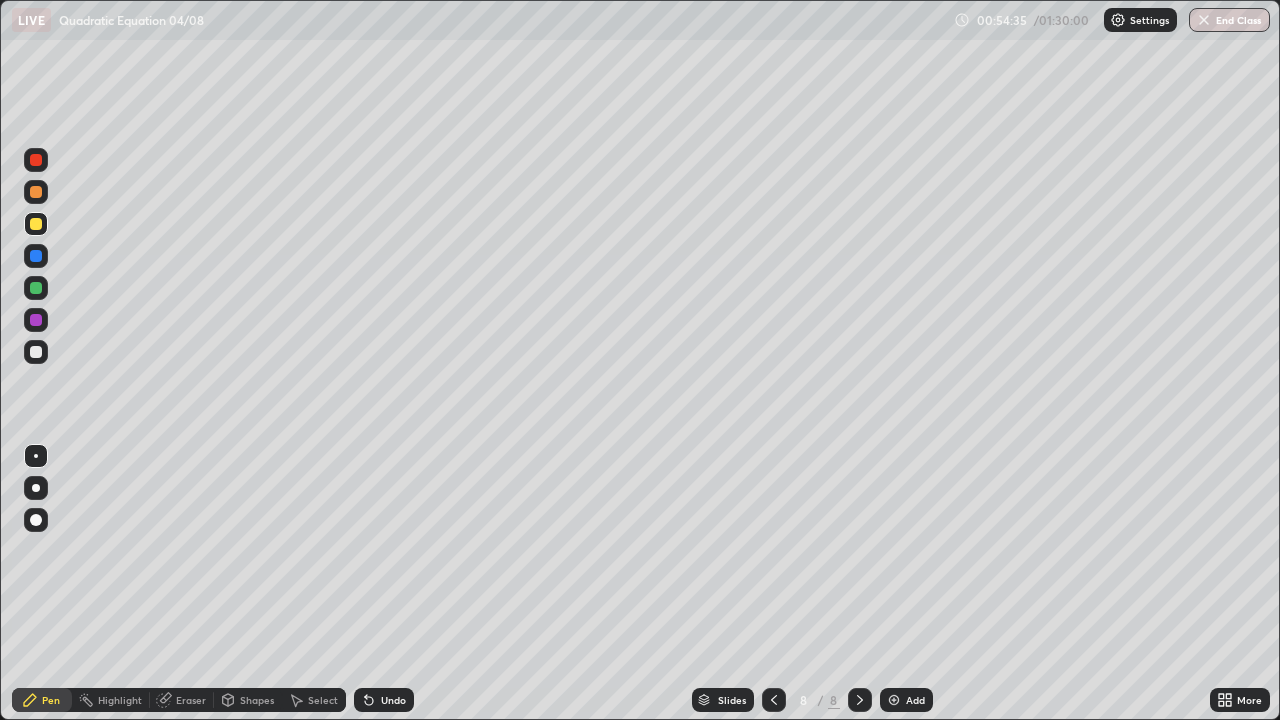 click on "Undo" at bounding box center [384, 700] 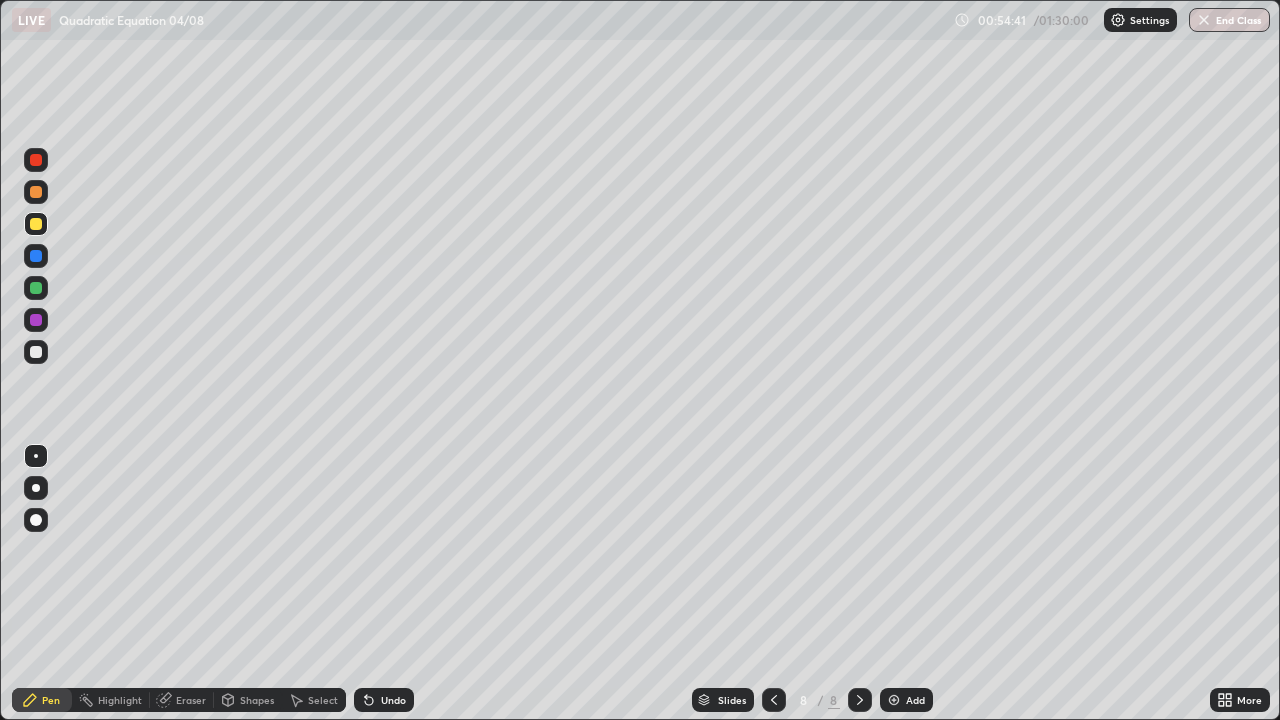 click at bounding box center [36, 288] 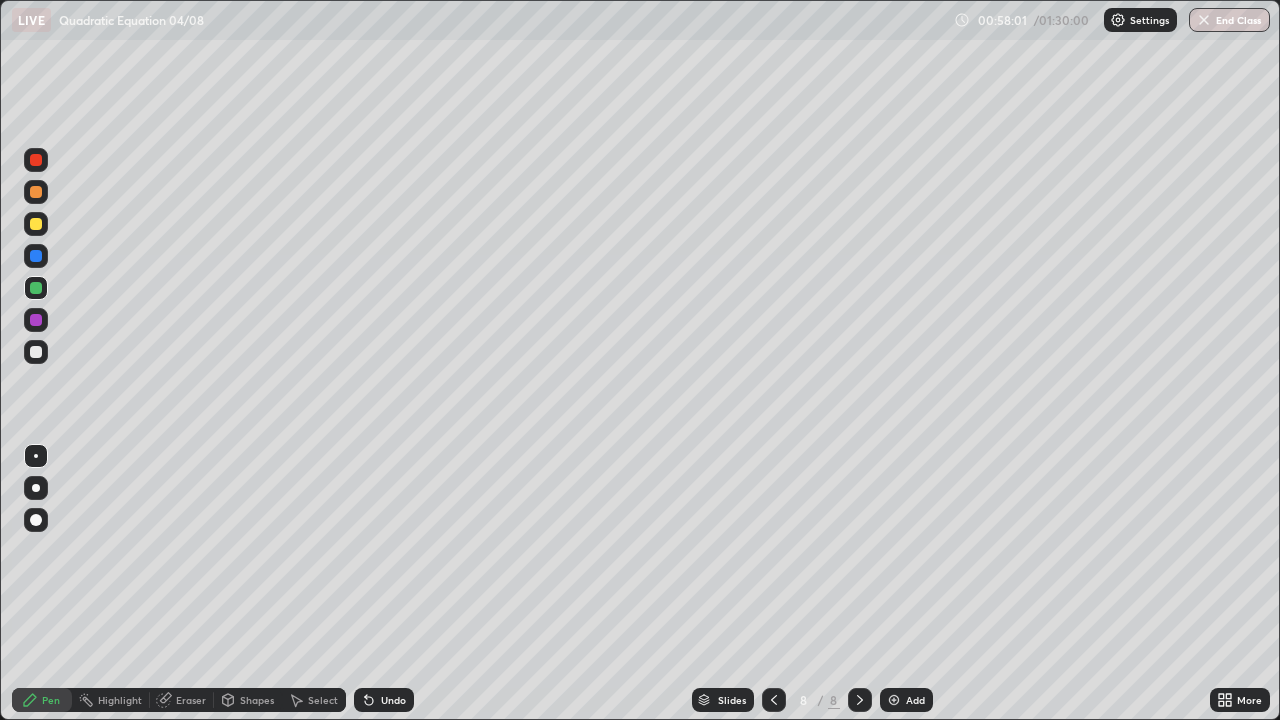 click at bounding box center (36, 160) 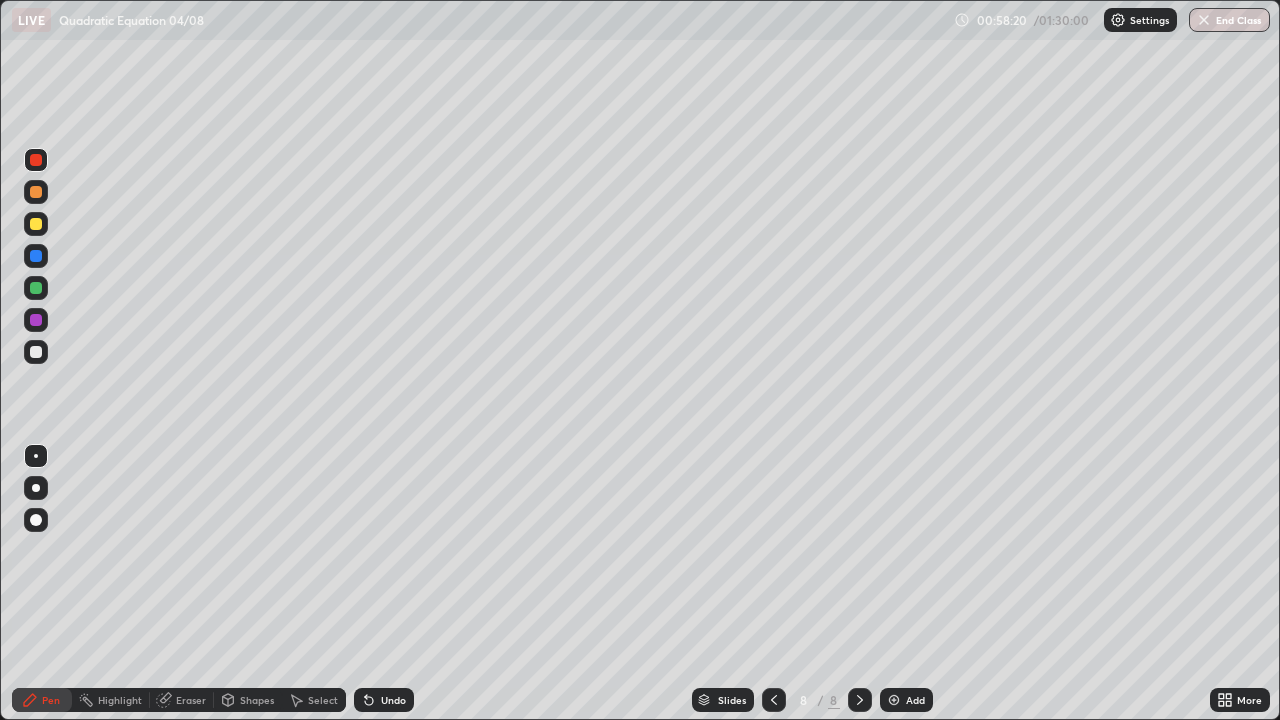 click at bounding box center (36, 352) 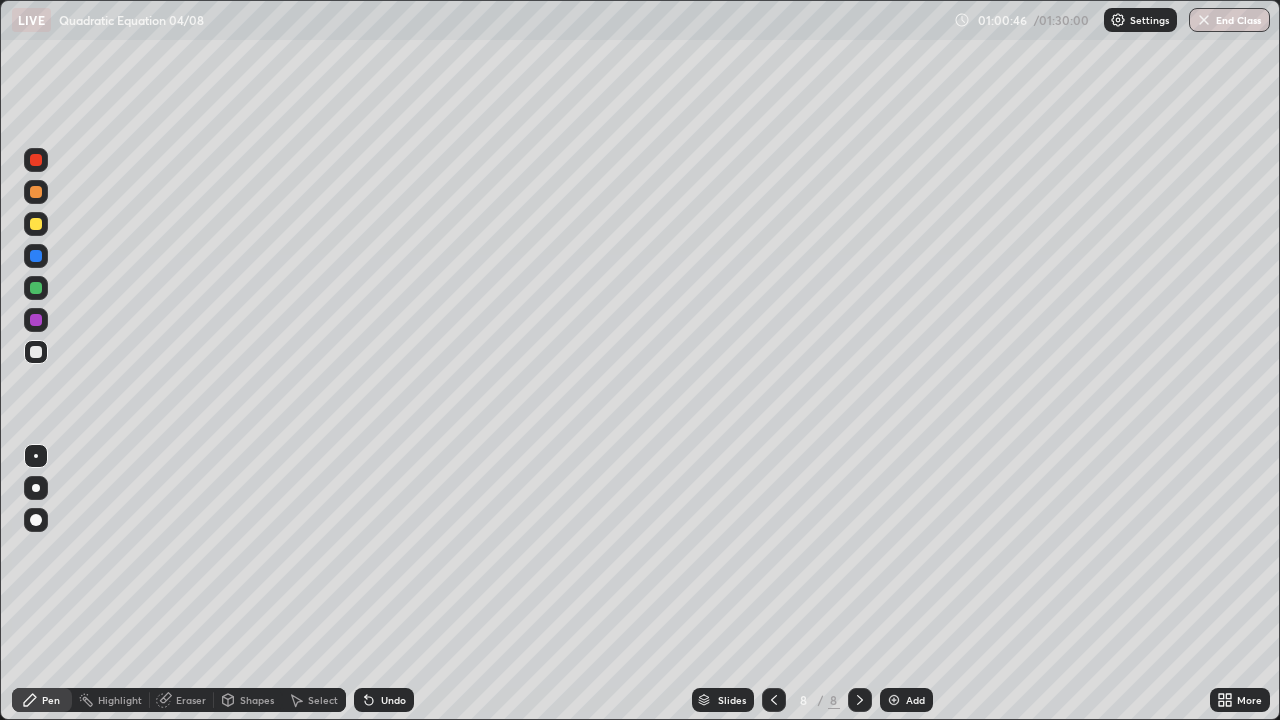 click at bounding box center [36, 224] 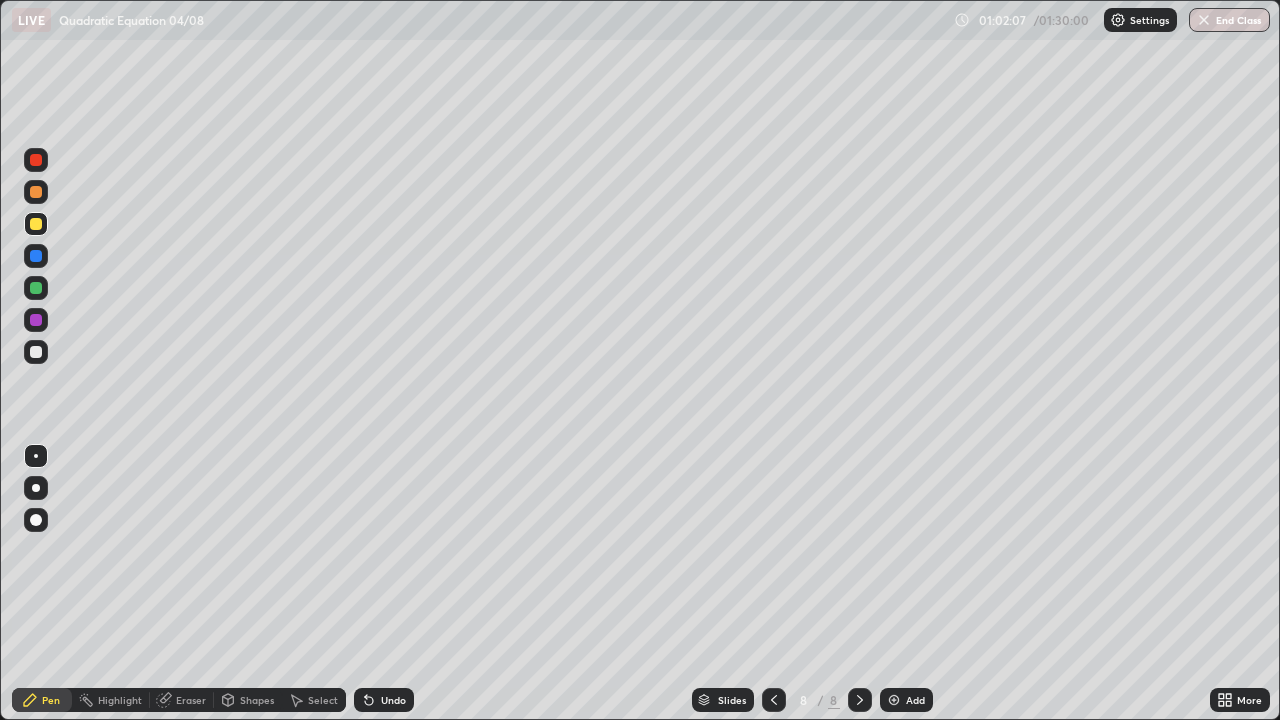 click on "Add" at bounding box center (915, 700) 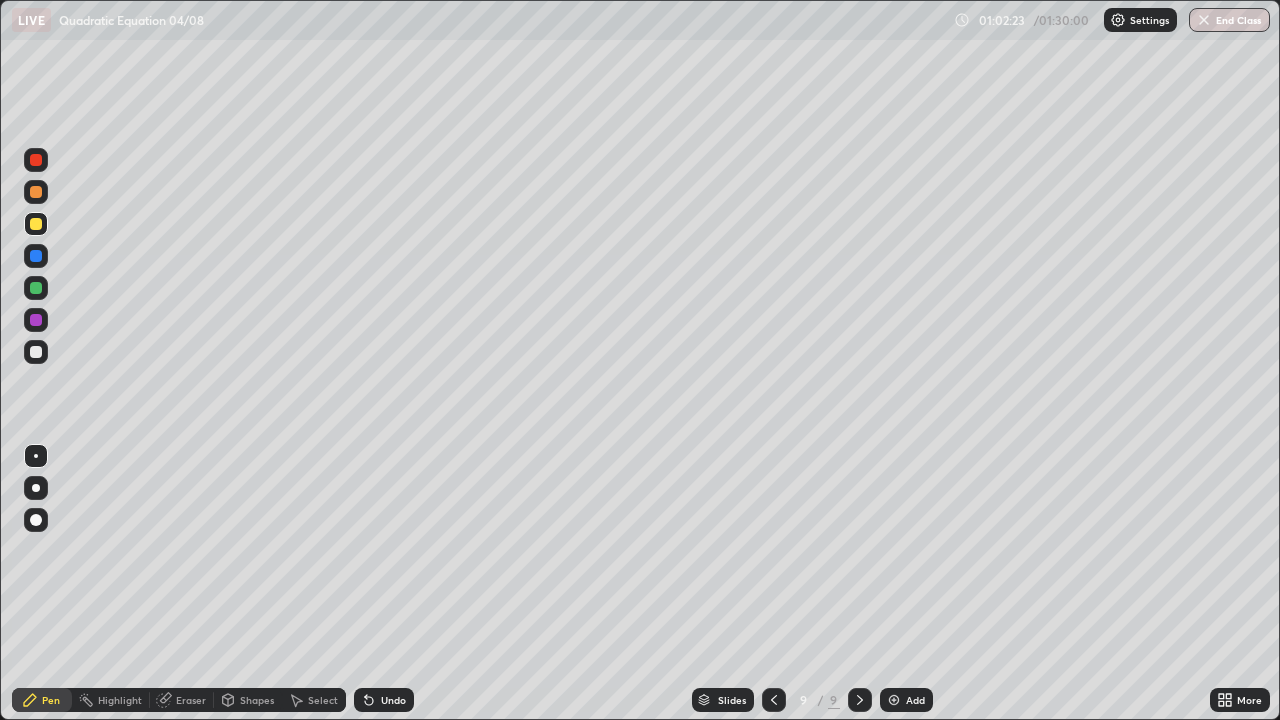 click at bounding box center (36, 288) 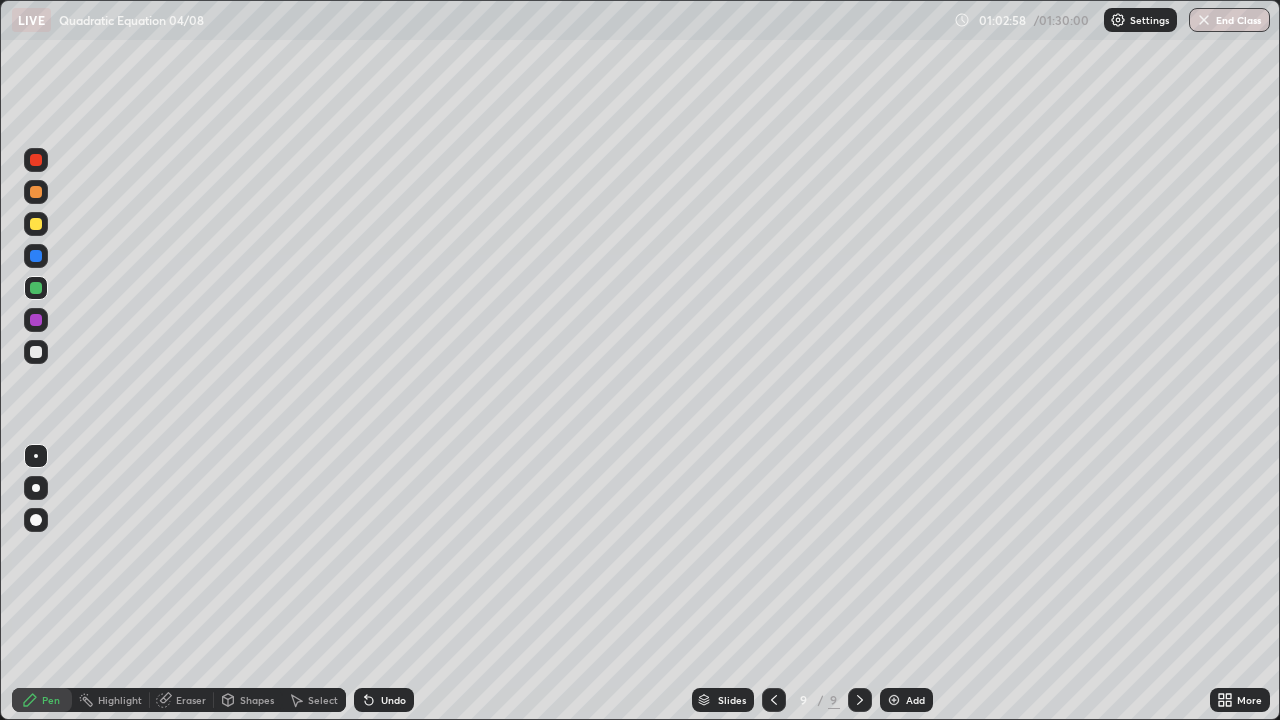 click at bounding box center (36, 224) 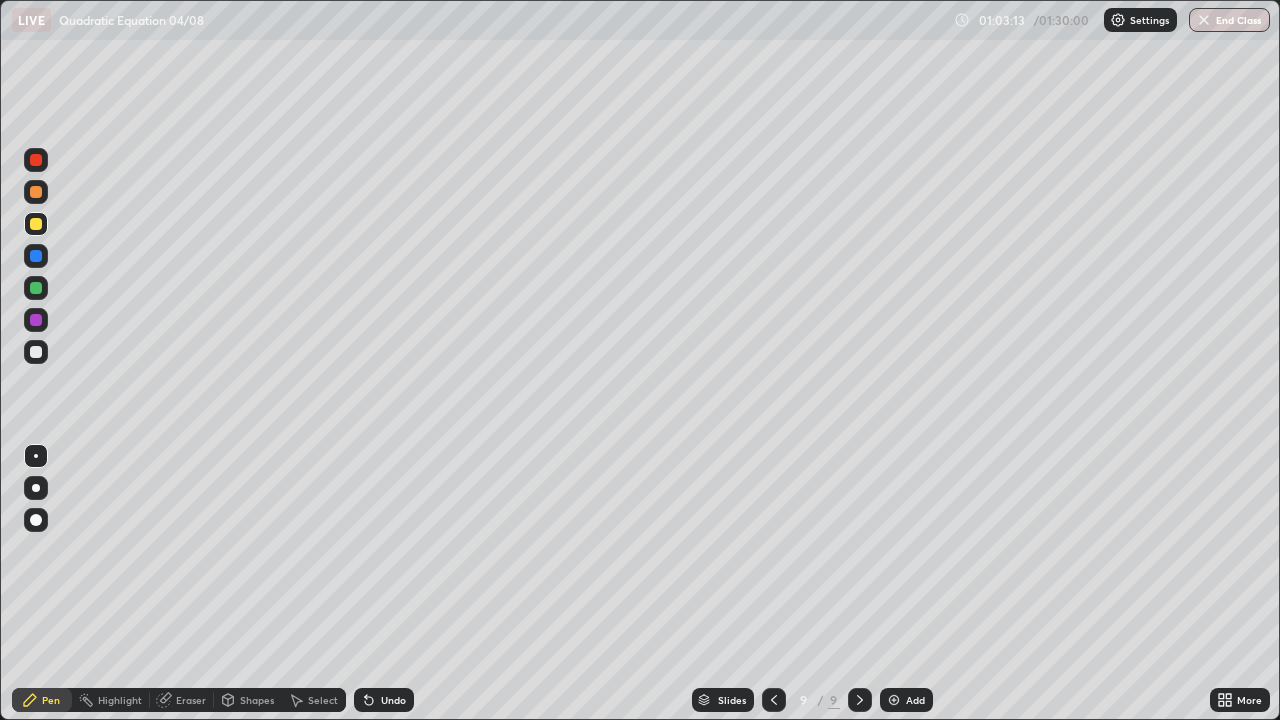 click at bounding box center (36, 288) 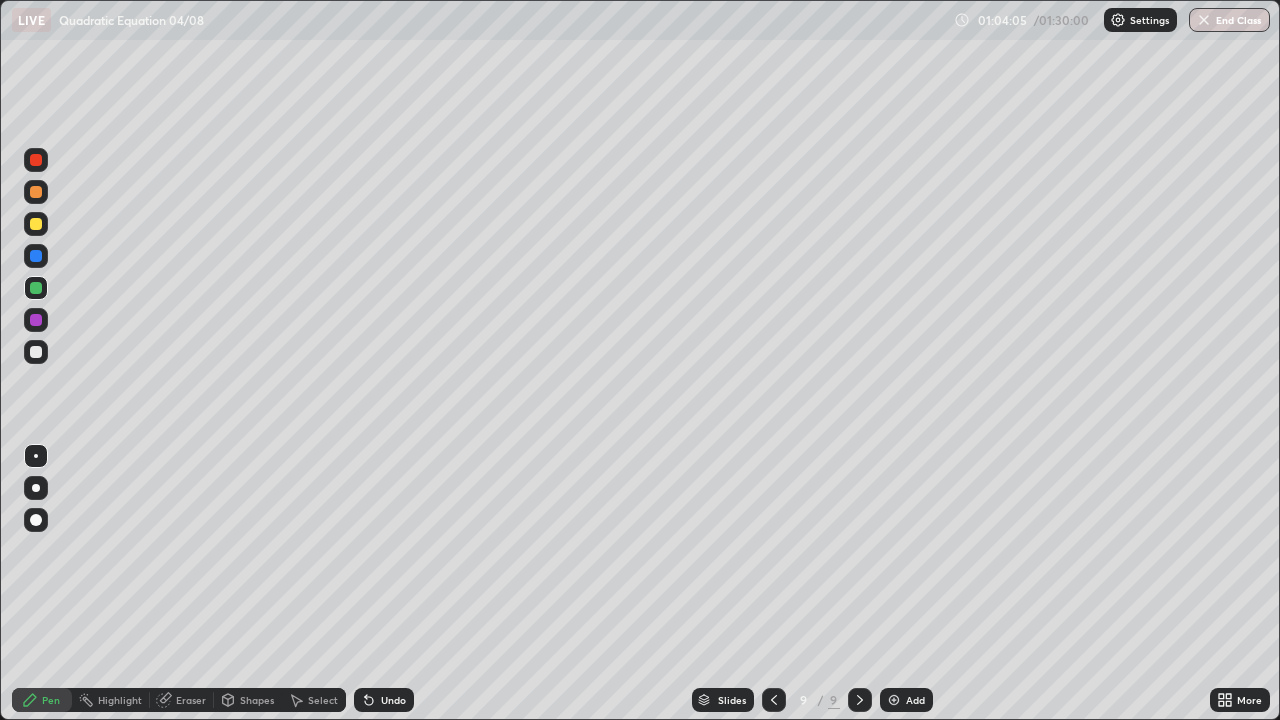 click at bounding box center [36, 224] 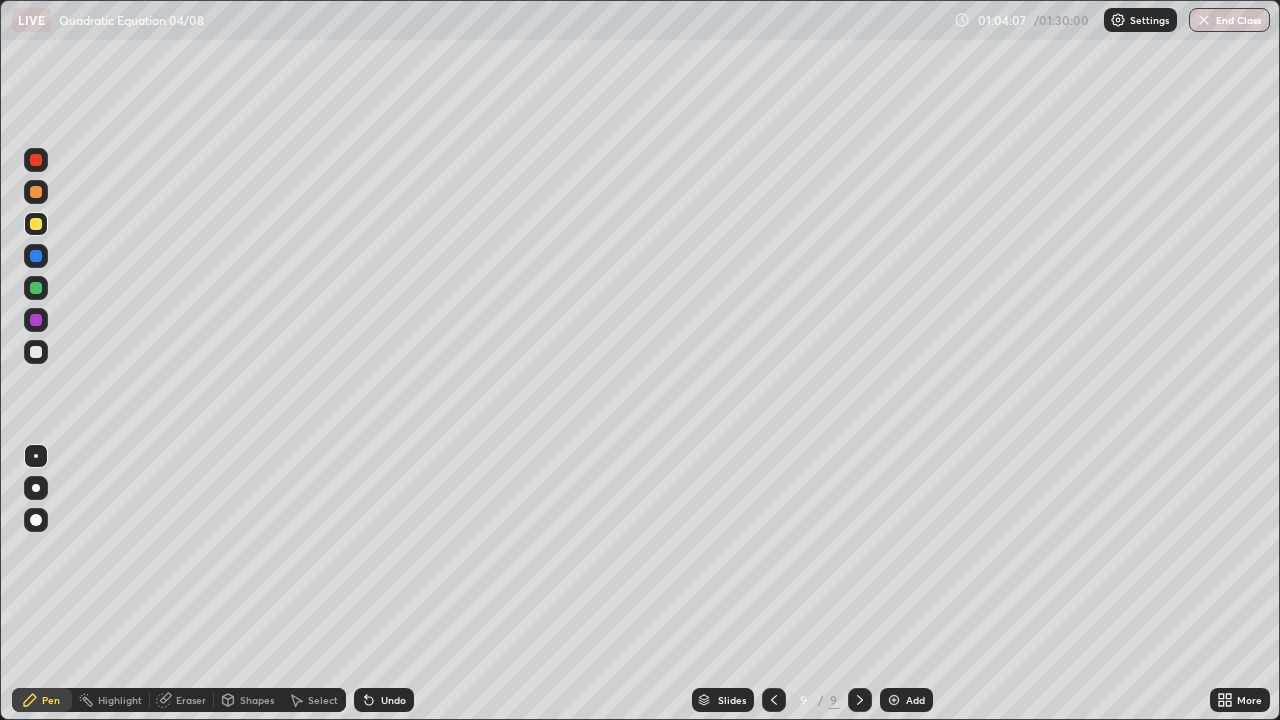click at bounding box center (36, 288) 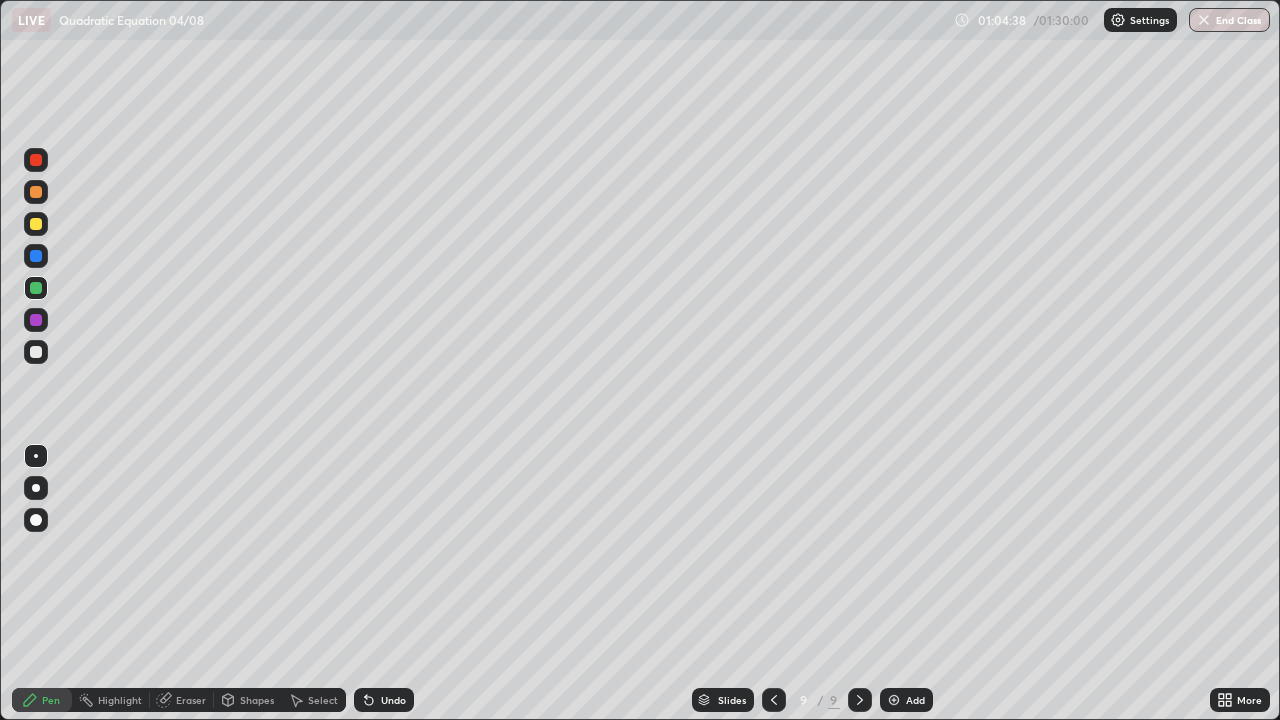 click on "Undo" at bounding box center [393, 700] 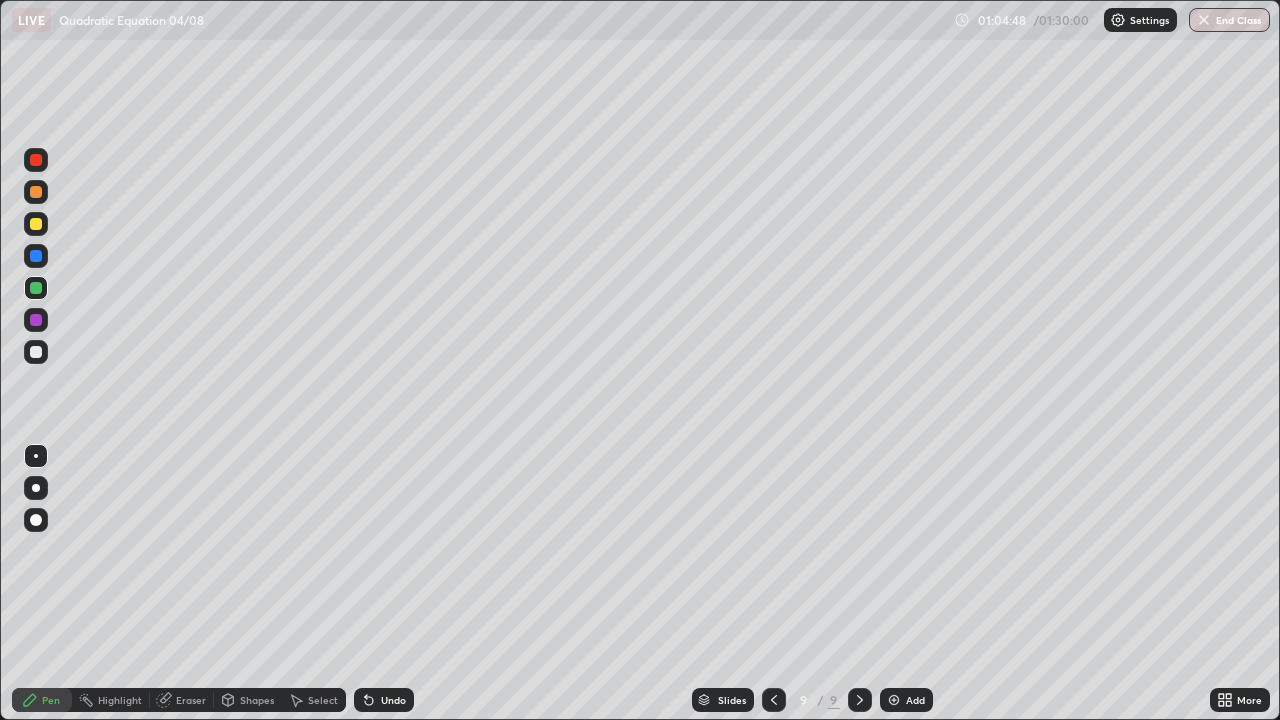 click at bounding box center (36, 352) 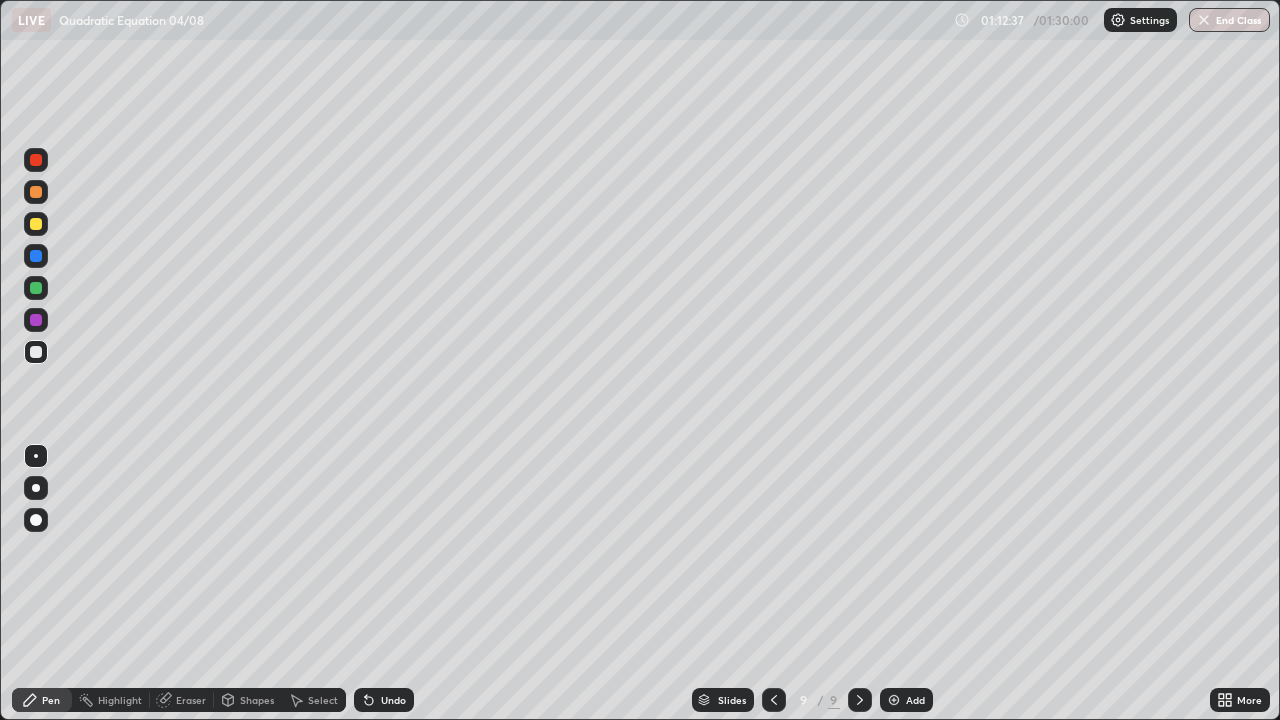 click on "Add" at bounding box center (915, 700) 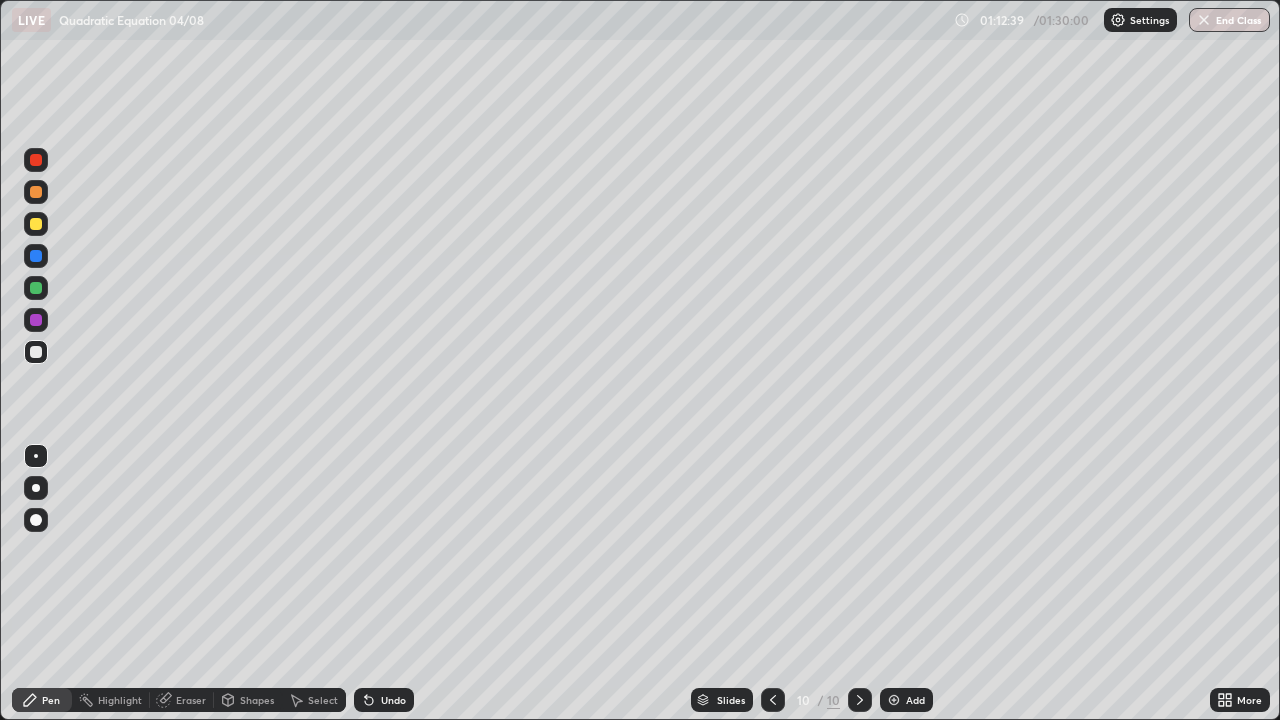 click at bounding box center [36, 224] 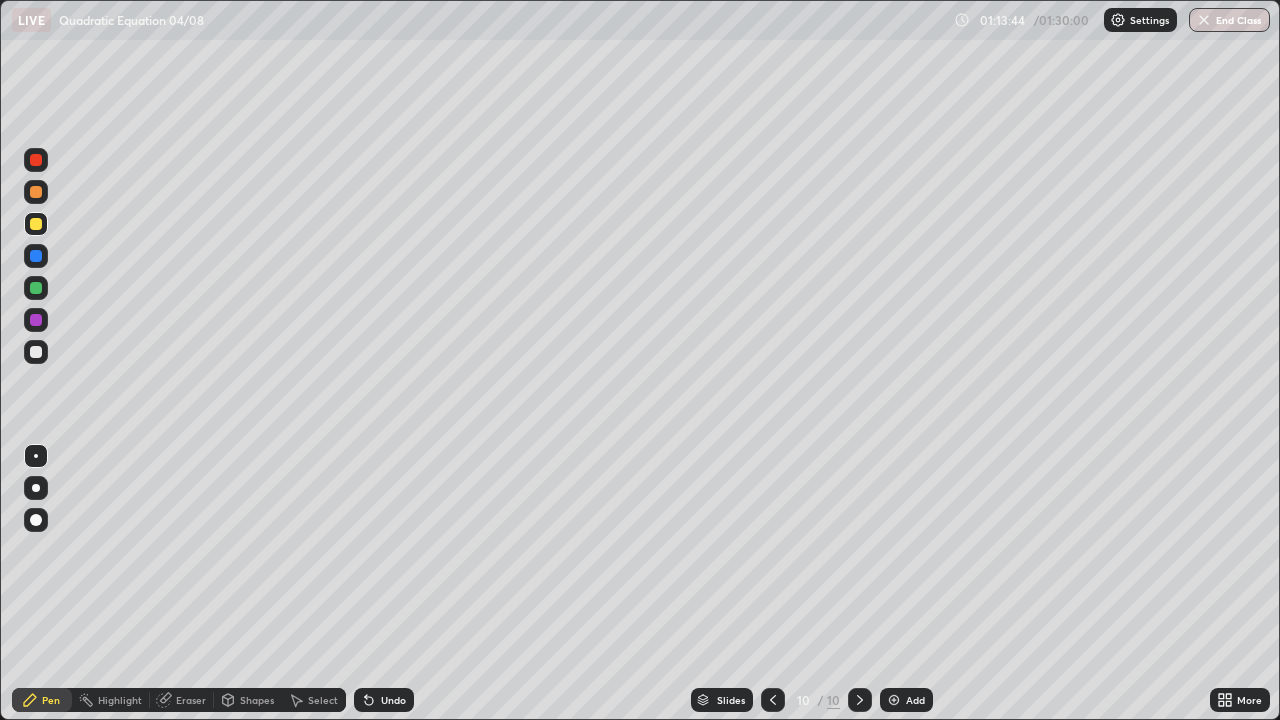 click 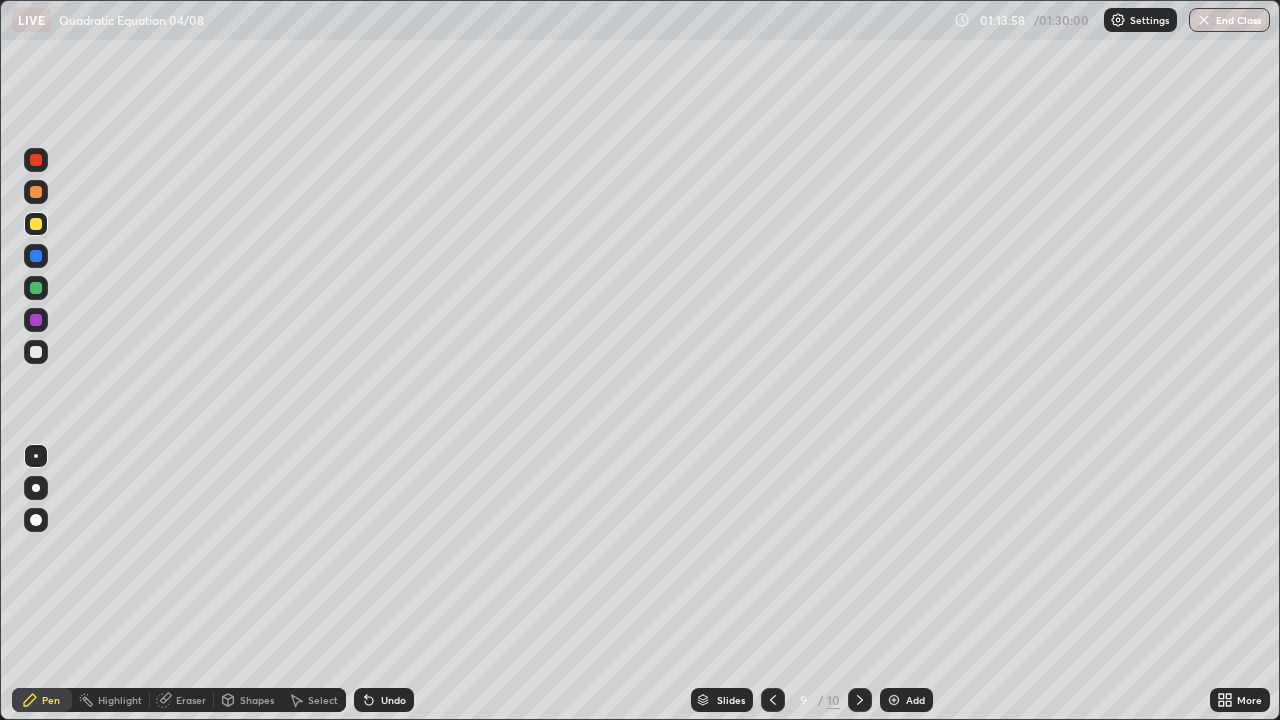 click 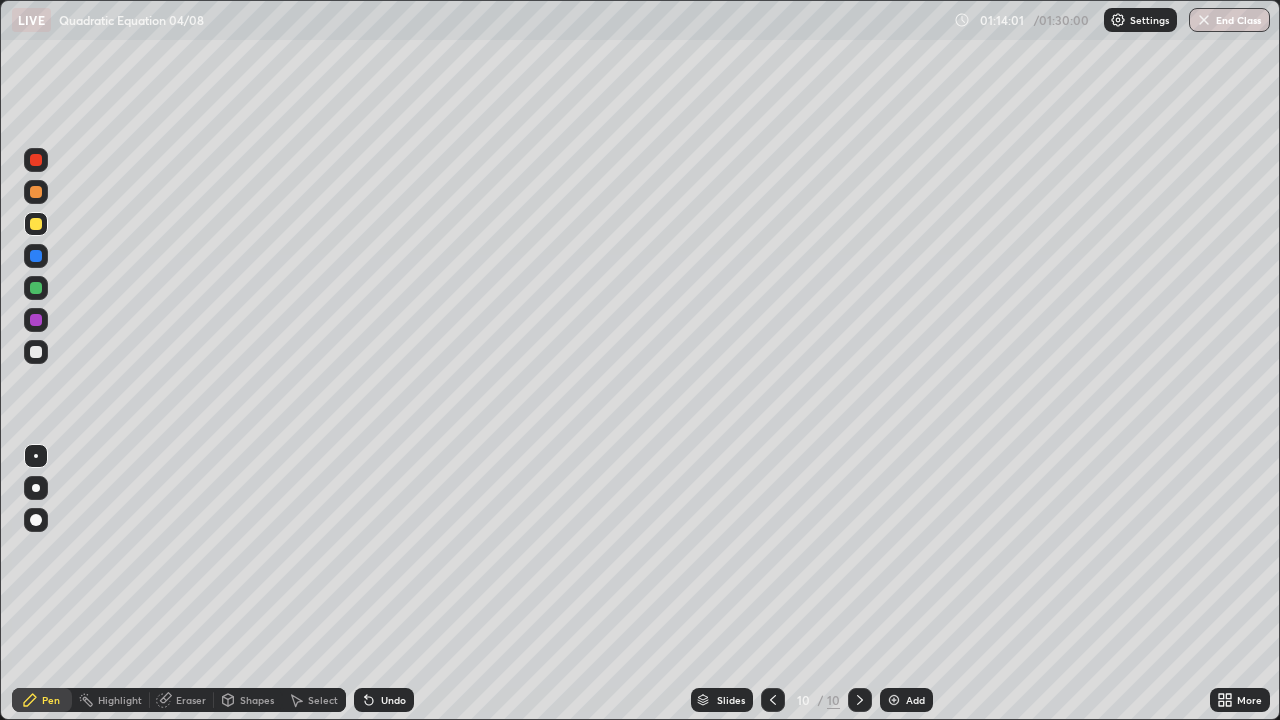 click at bounding box center [36, 288] 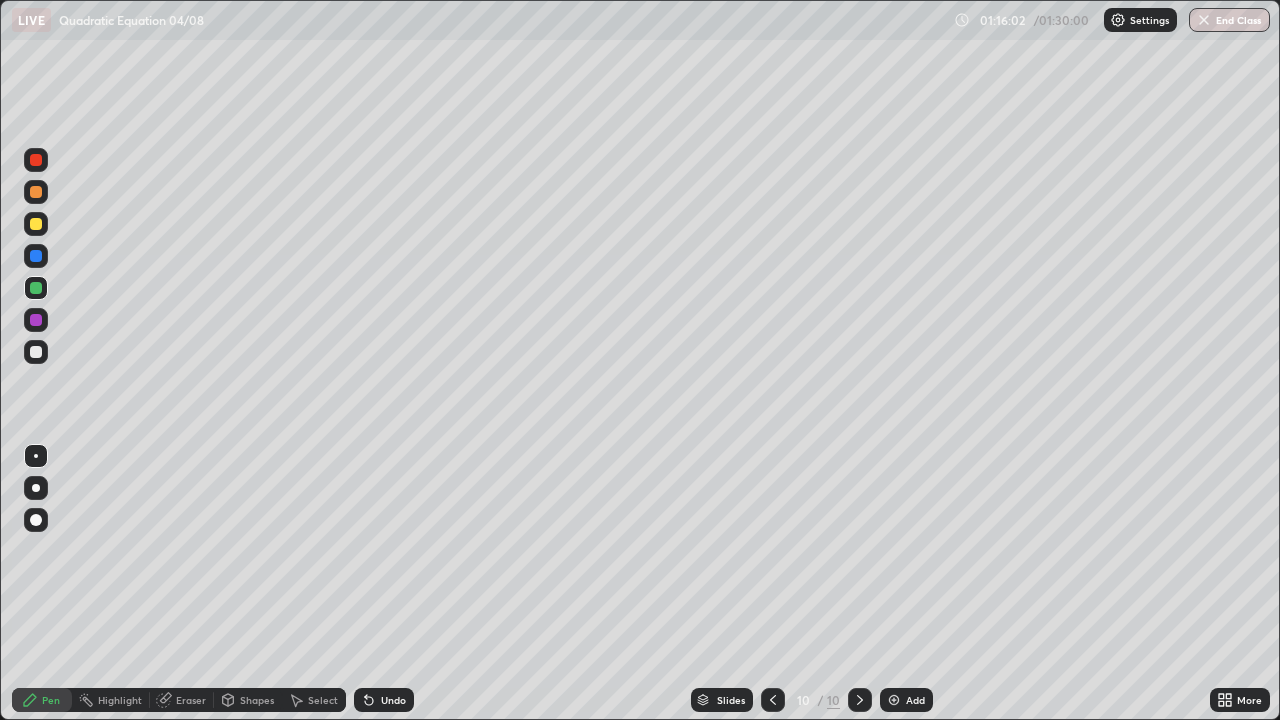 click on "Undo" at bounding box center [393, 700] 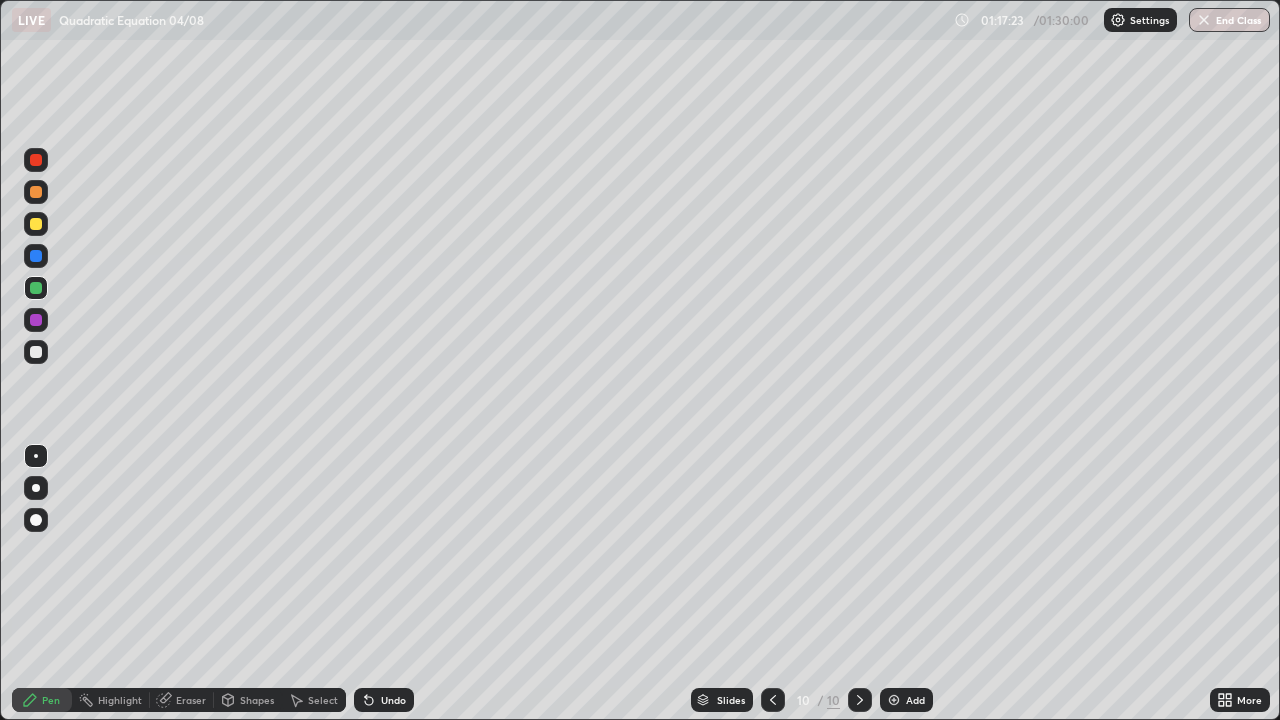 click on "Add" at bounding box center [915, 700] 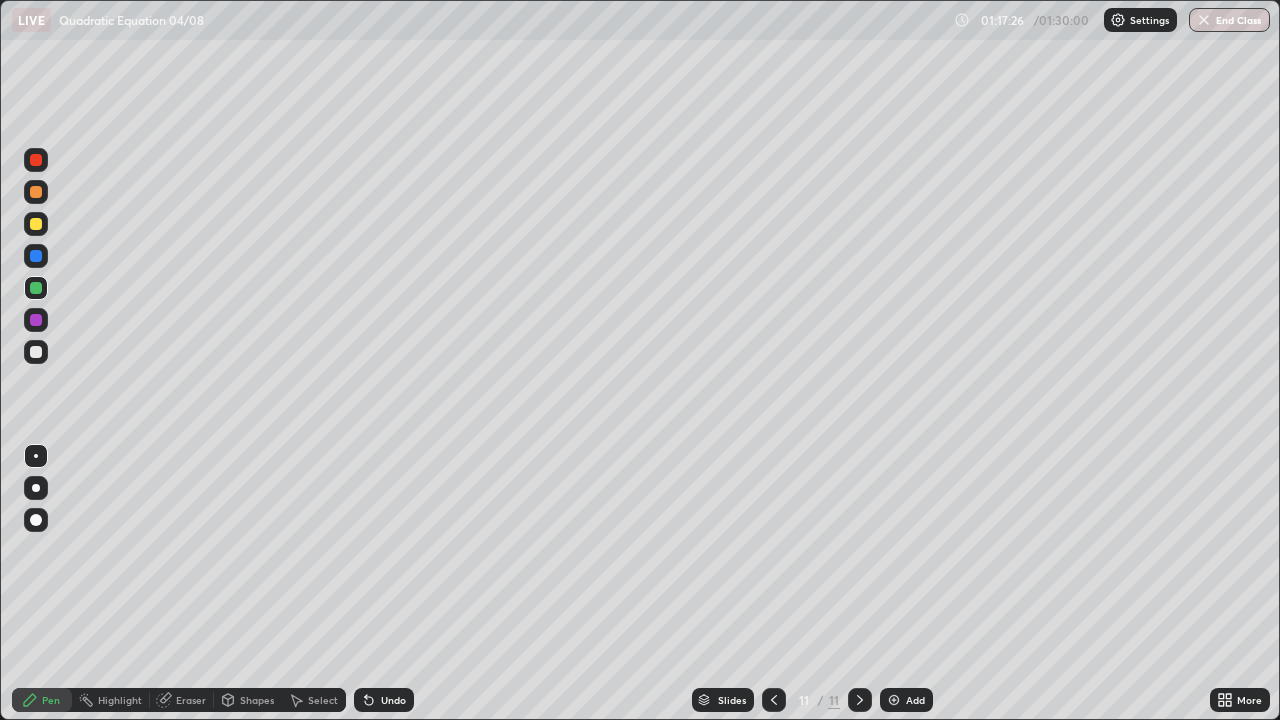 click at bounding box center [36, 224] 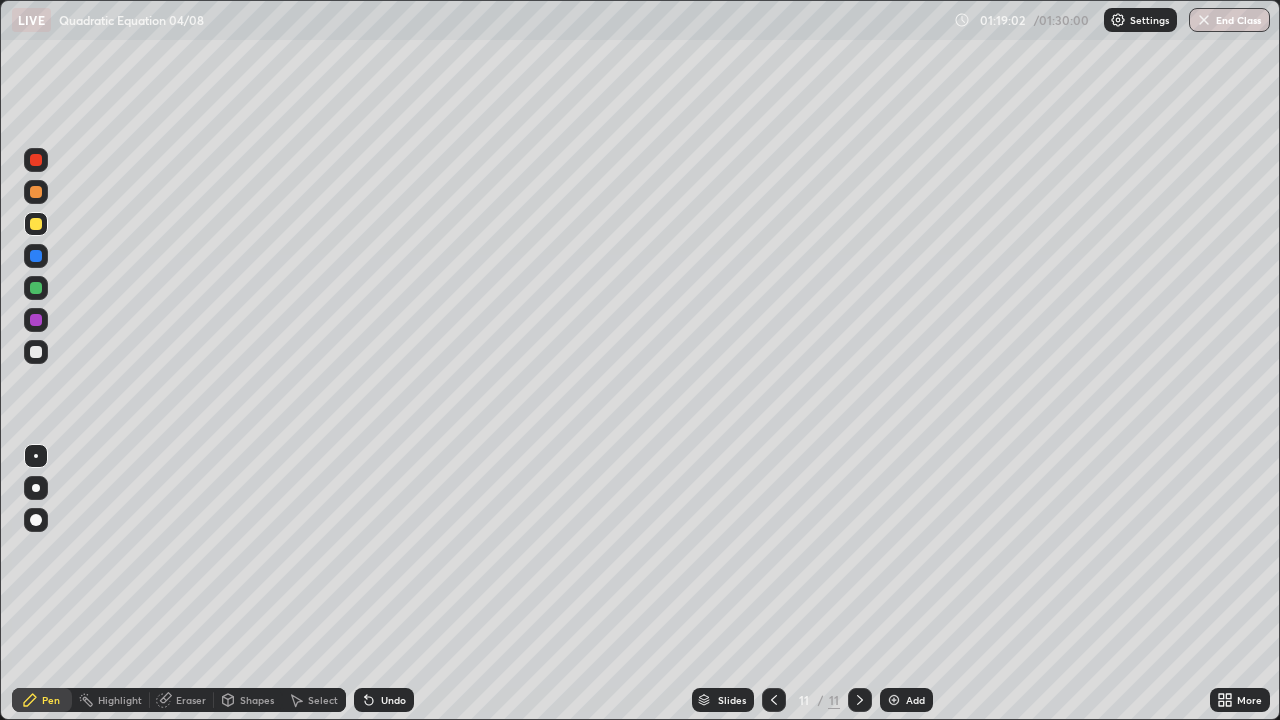 click on "Undo" at bounding box center (393, 700) 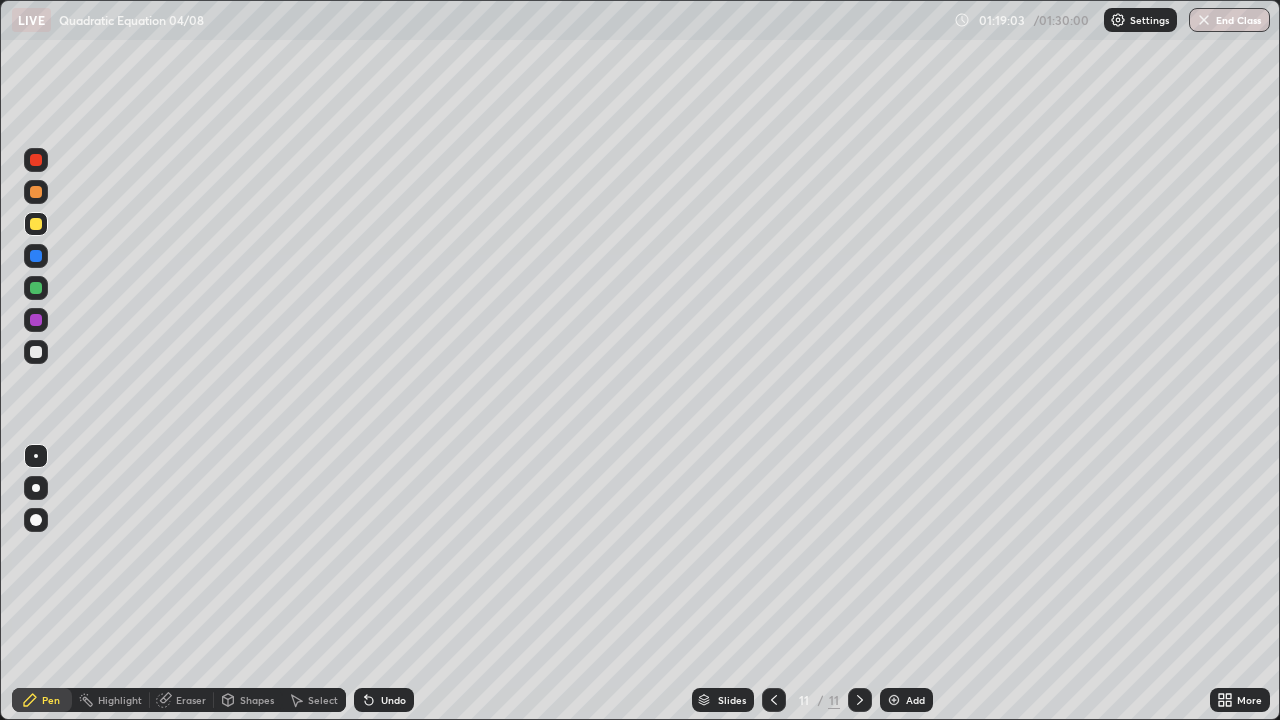 click on "Undo" at bounding box center (393, 700) 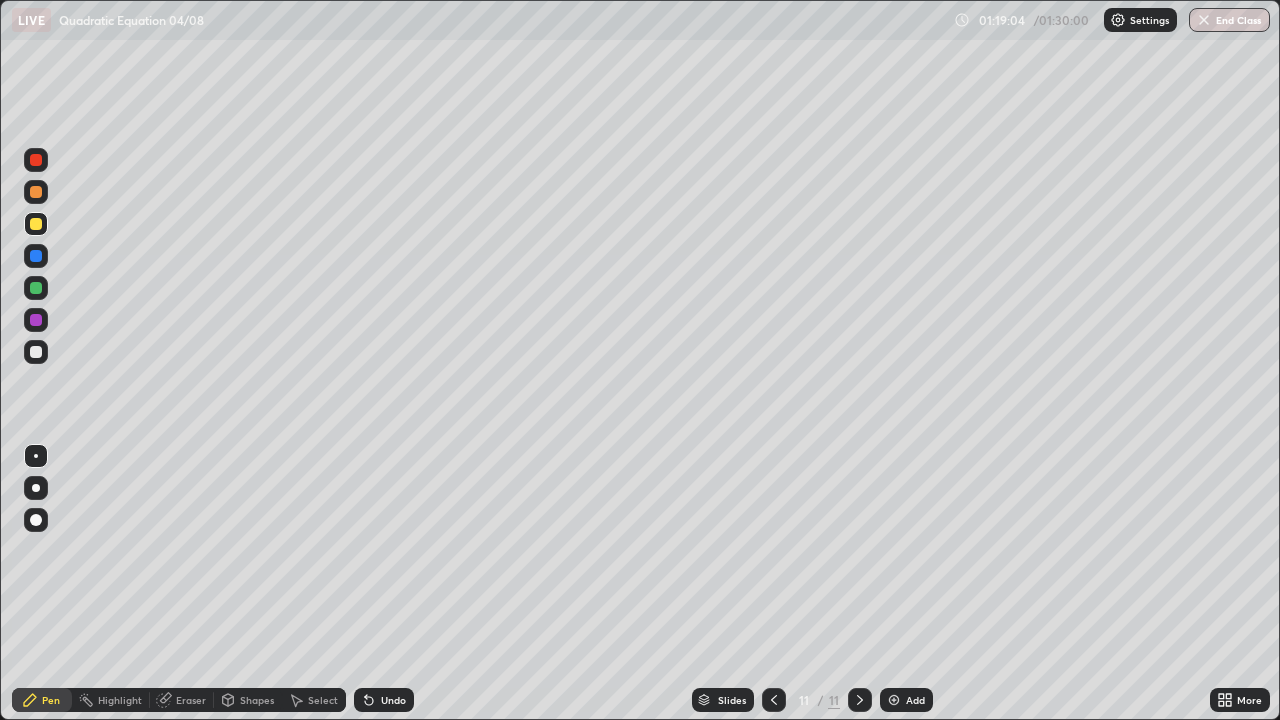click on "Undo" at bounding box center [384, 700] 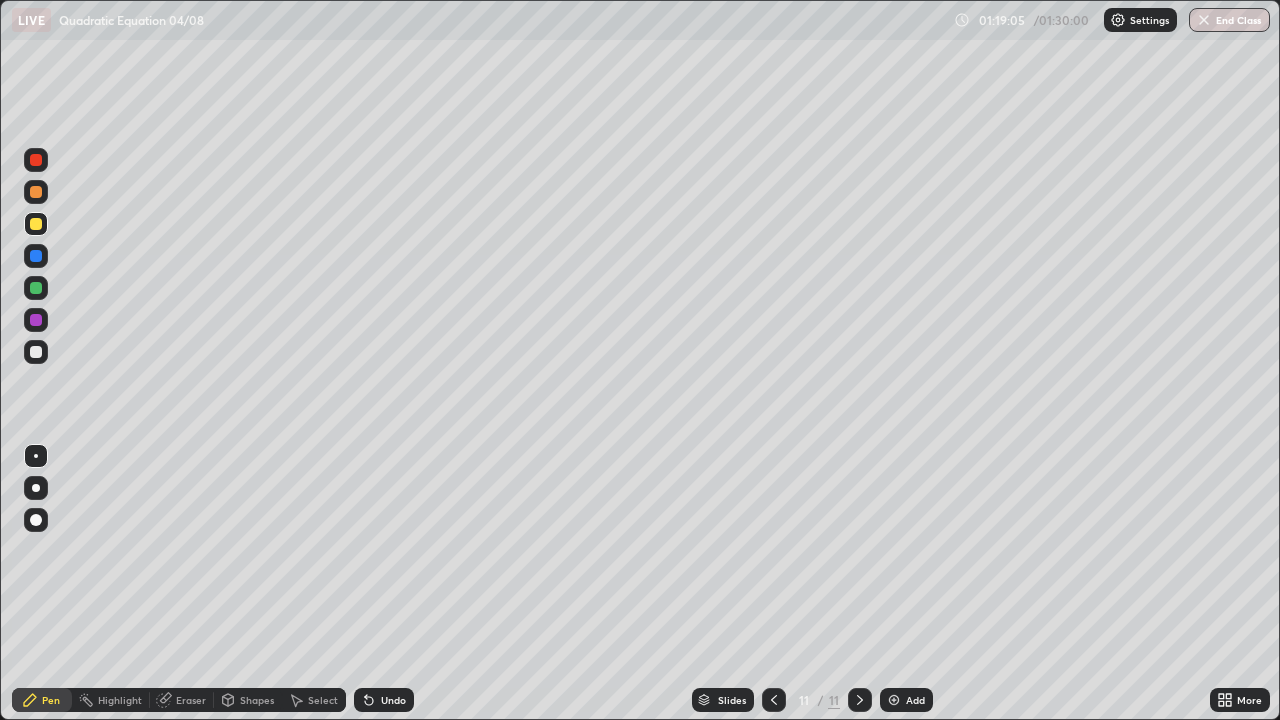 click at bounding box center [36, 288] 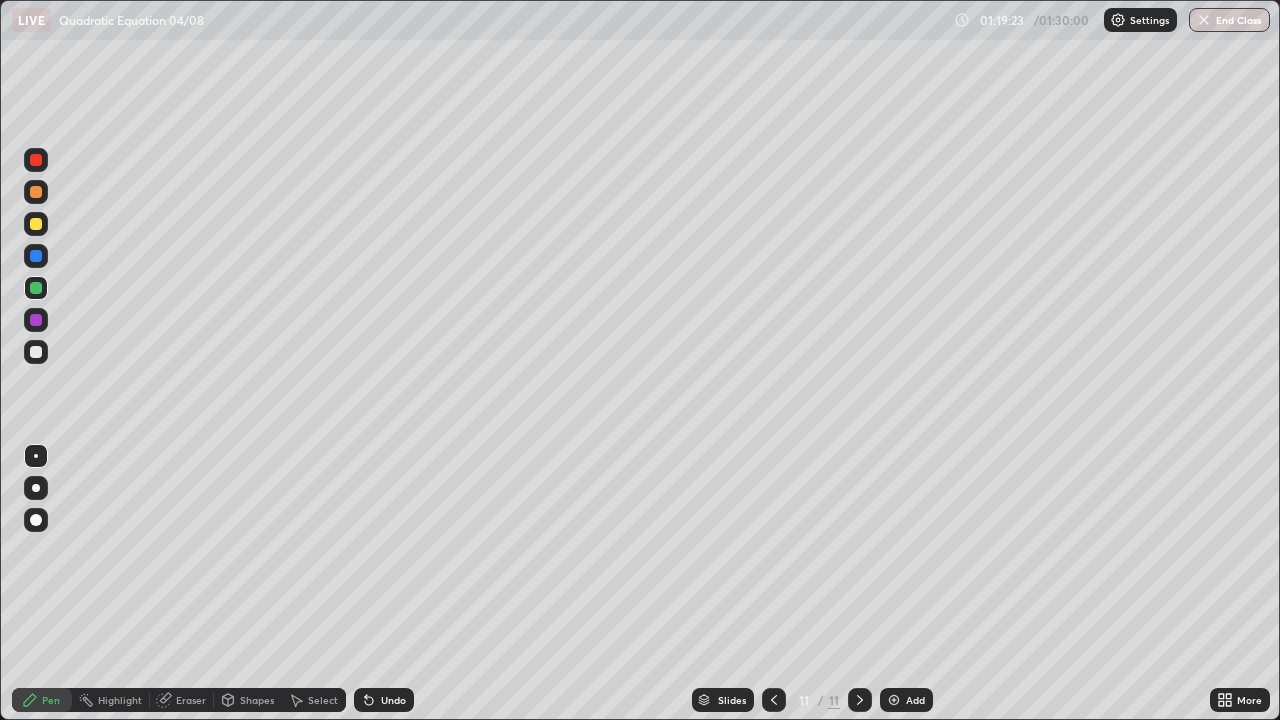 click at bounding box center [36, 224] 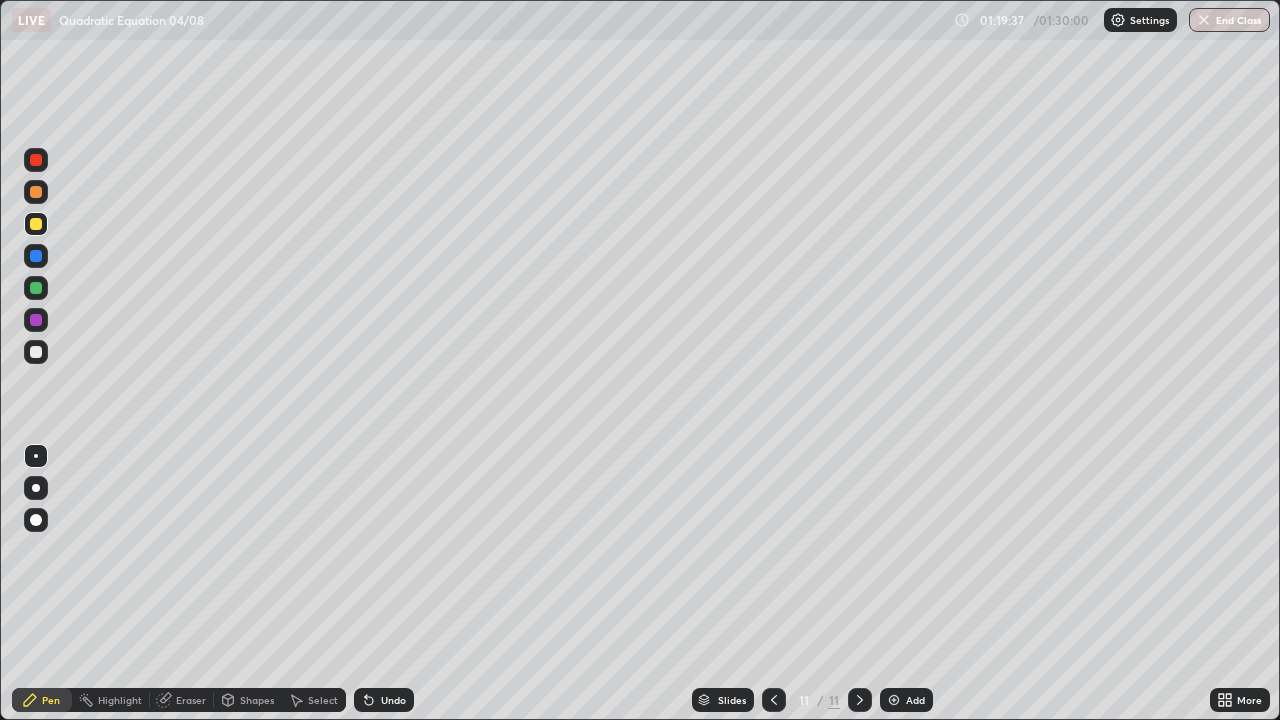click at bounding box center (36, 288) 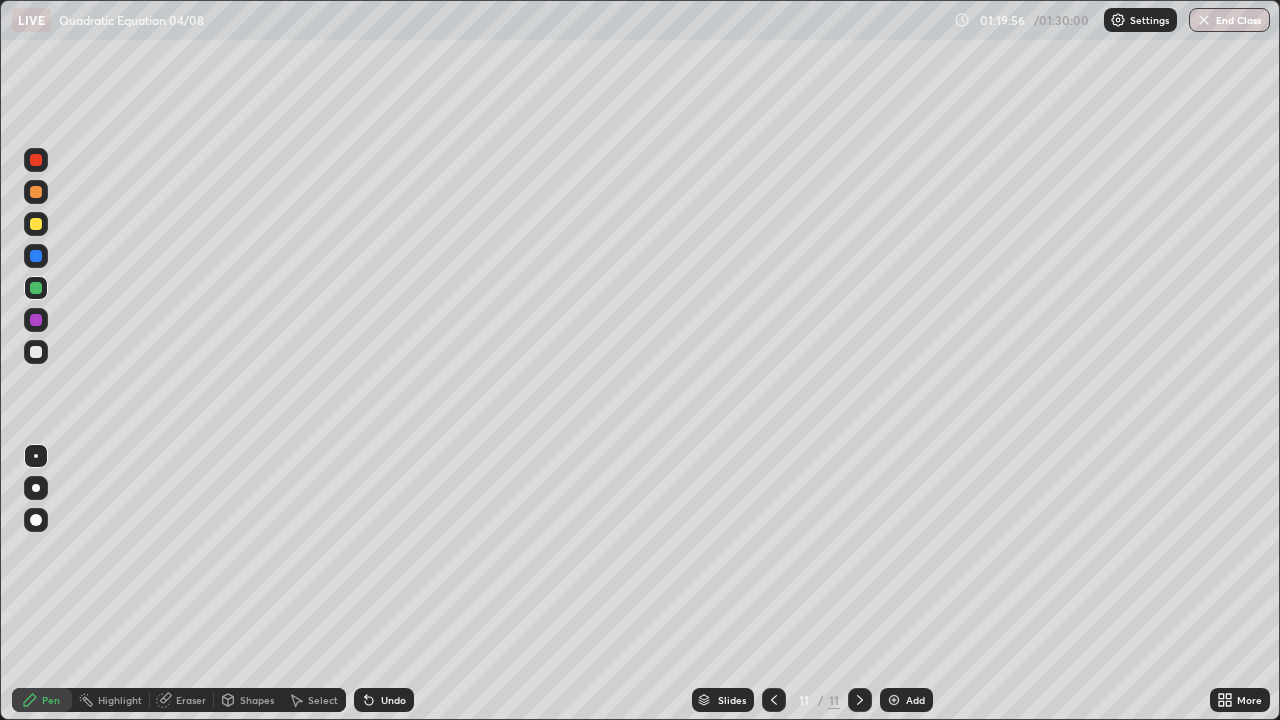 click on "Eraser" at bounding box center (191, 700) 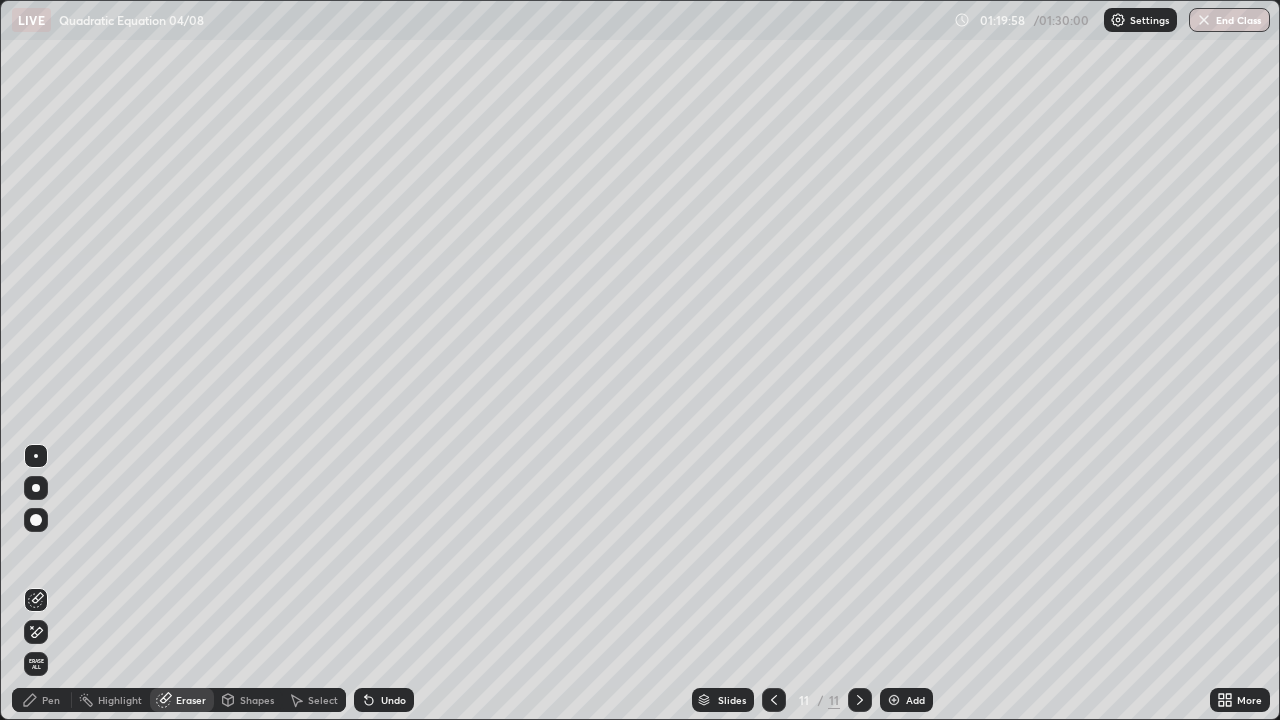 click on "Pen" at bounding box center (51, 700) 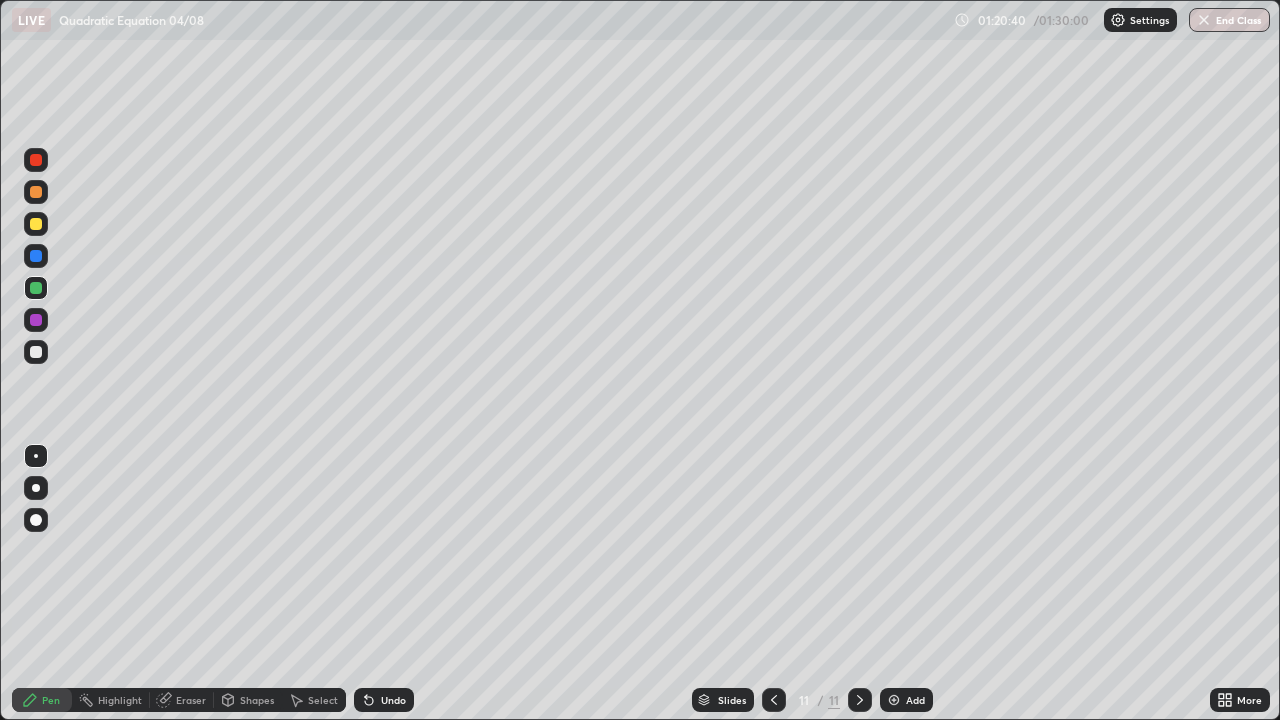 click at bounding box center [36, 224] 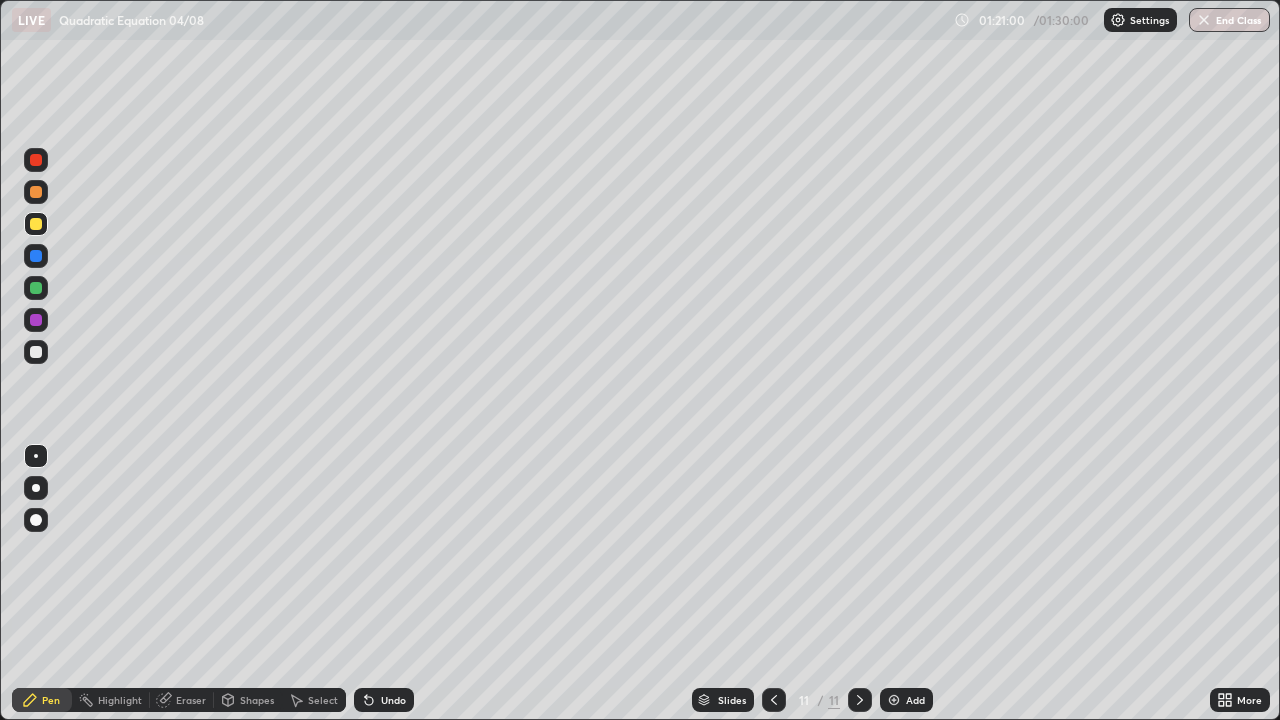 click at bounding box center (36, 288) 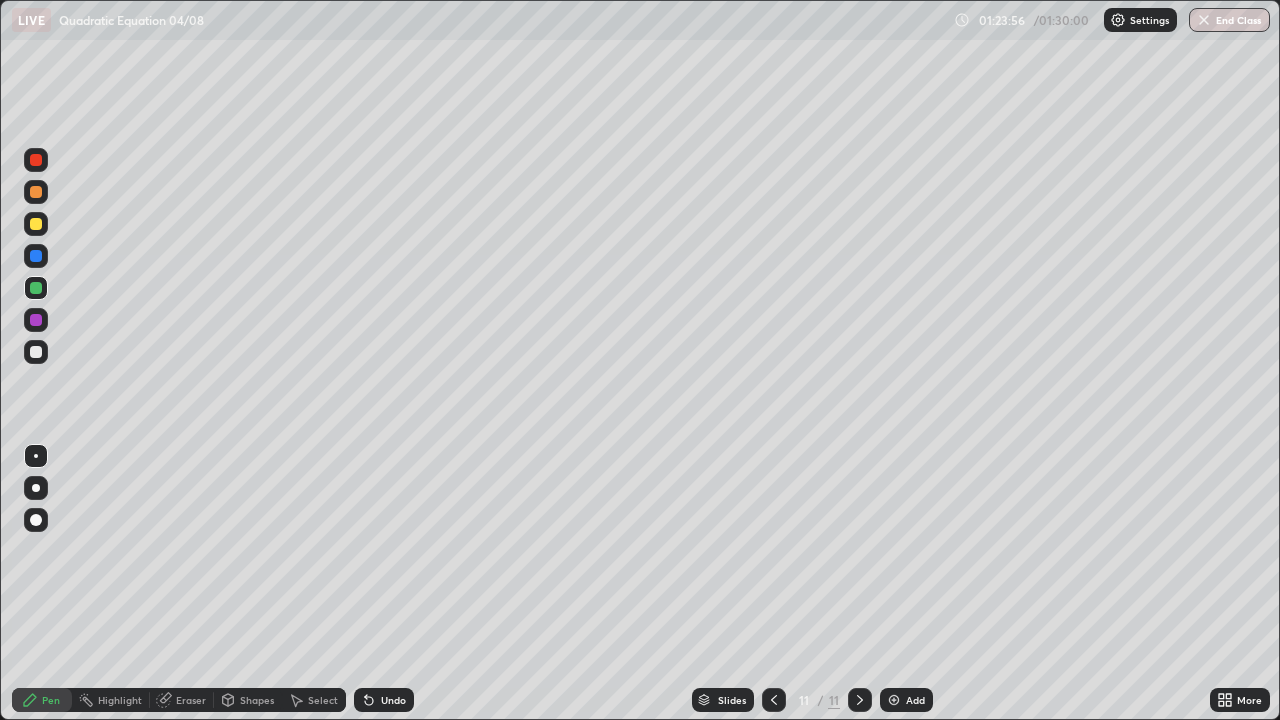click at bounding box center [36, 352] 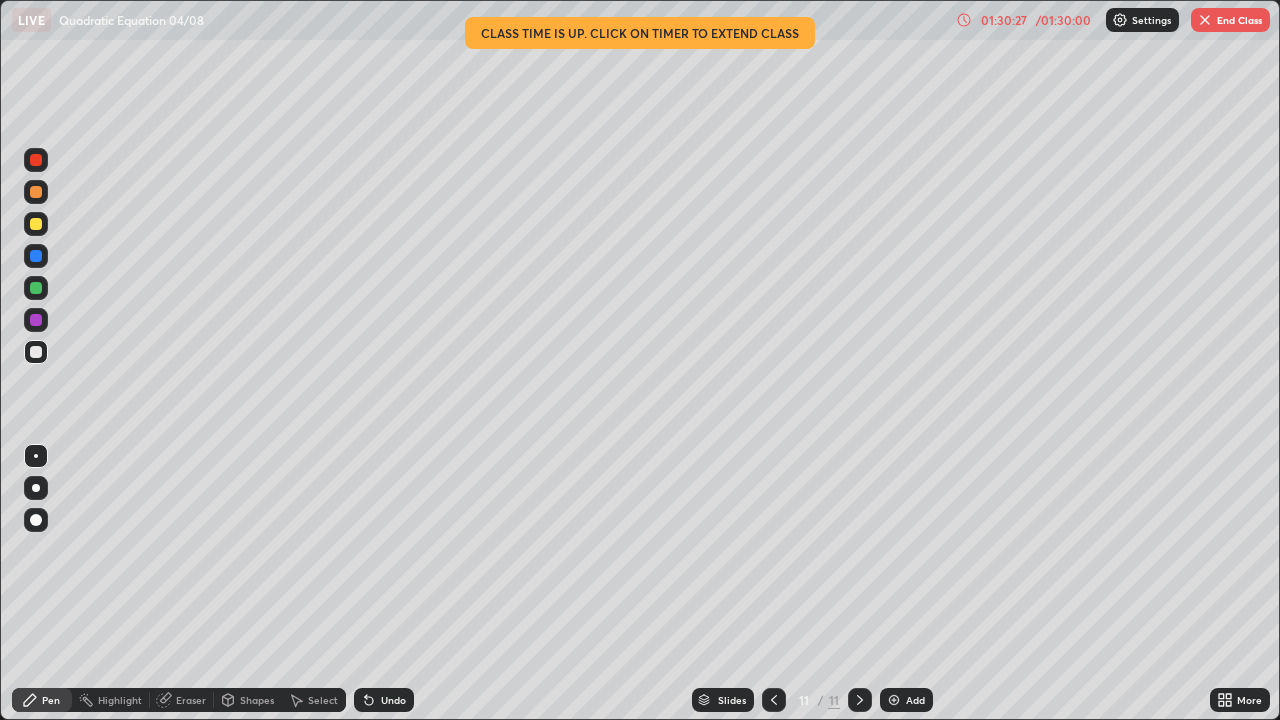 click on "End Class" at bounding box center (1230, 20) 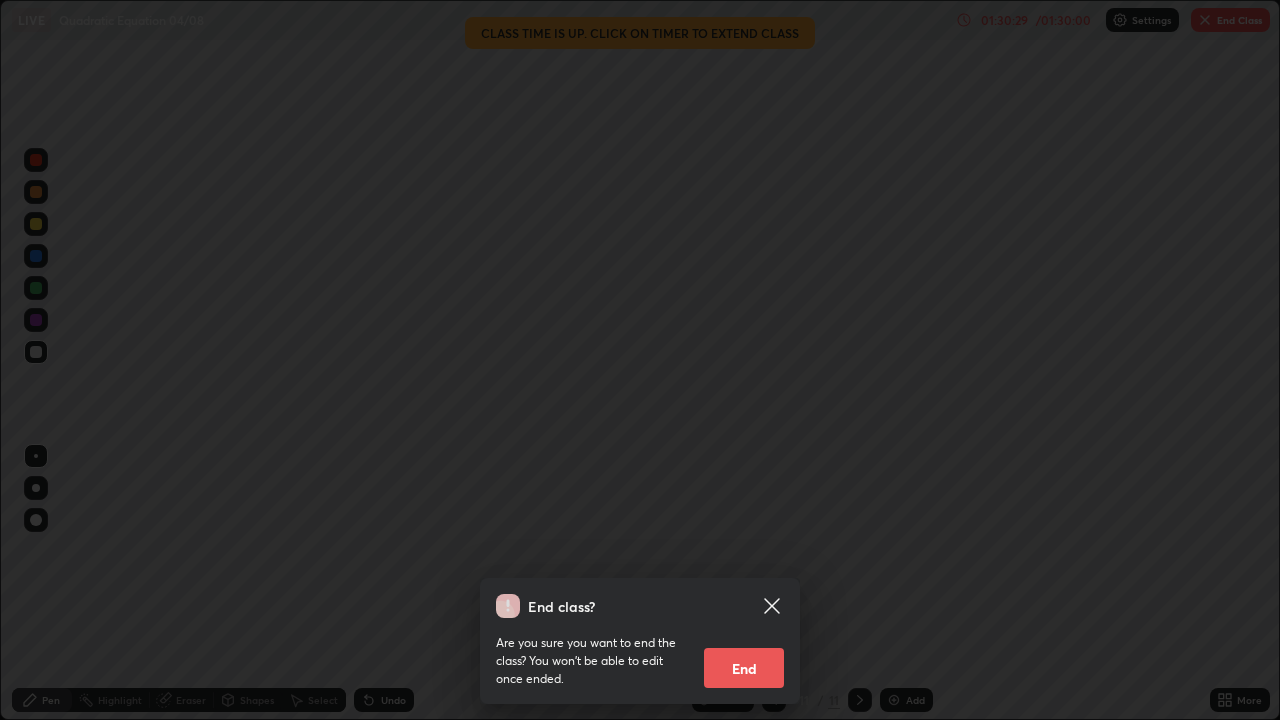 click 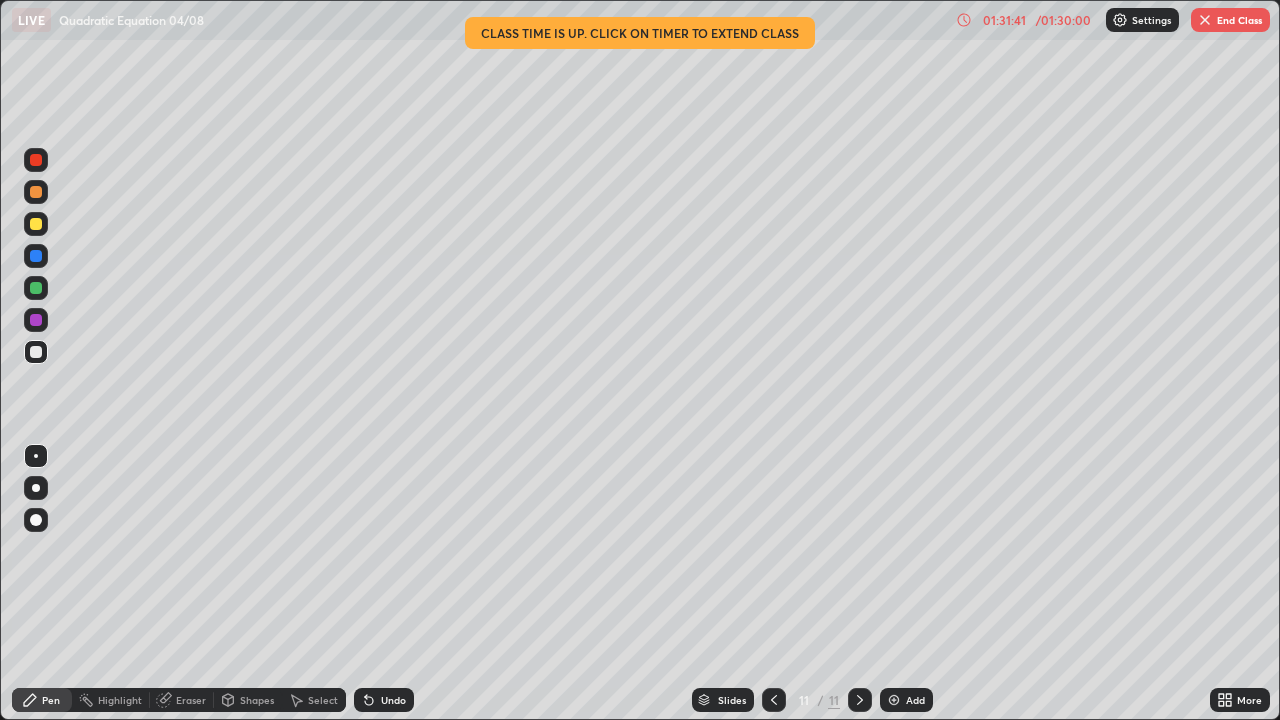 click on "End Class" at bounding box center [1230, 20] 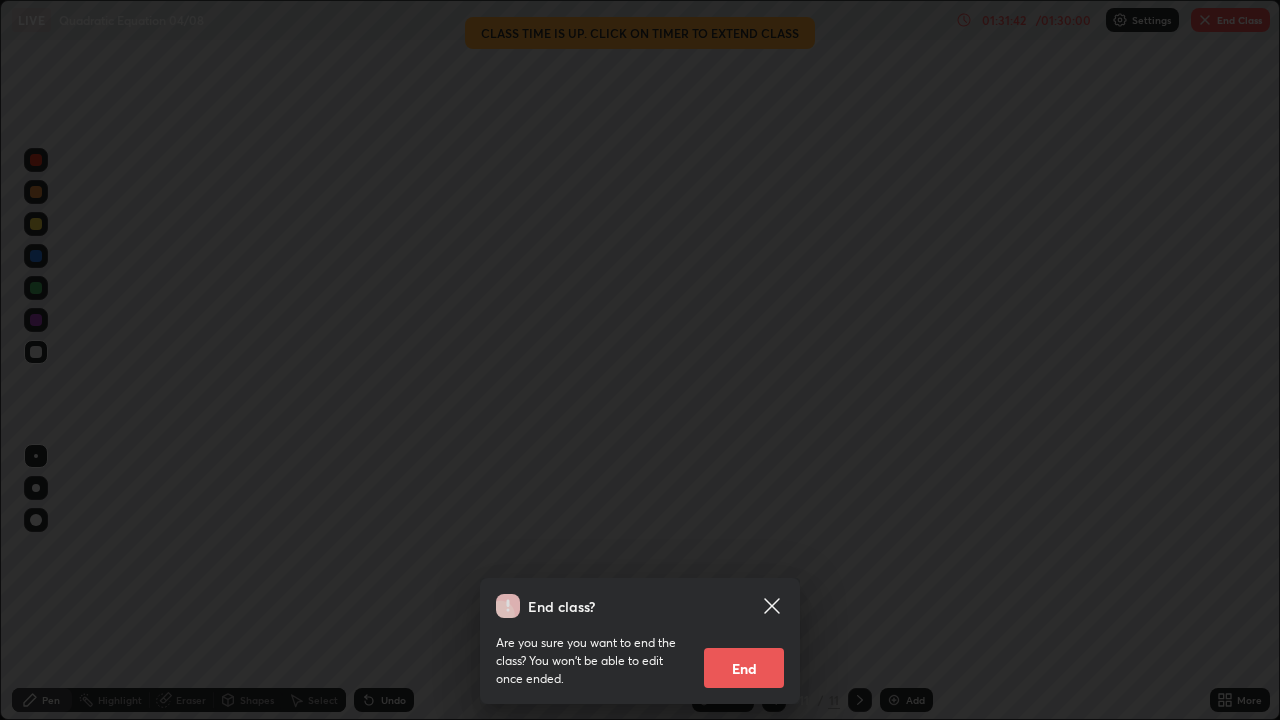 click on "End" at bounding box center [744, 668] 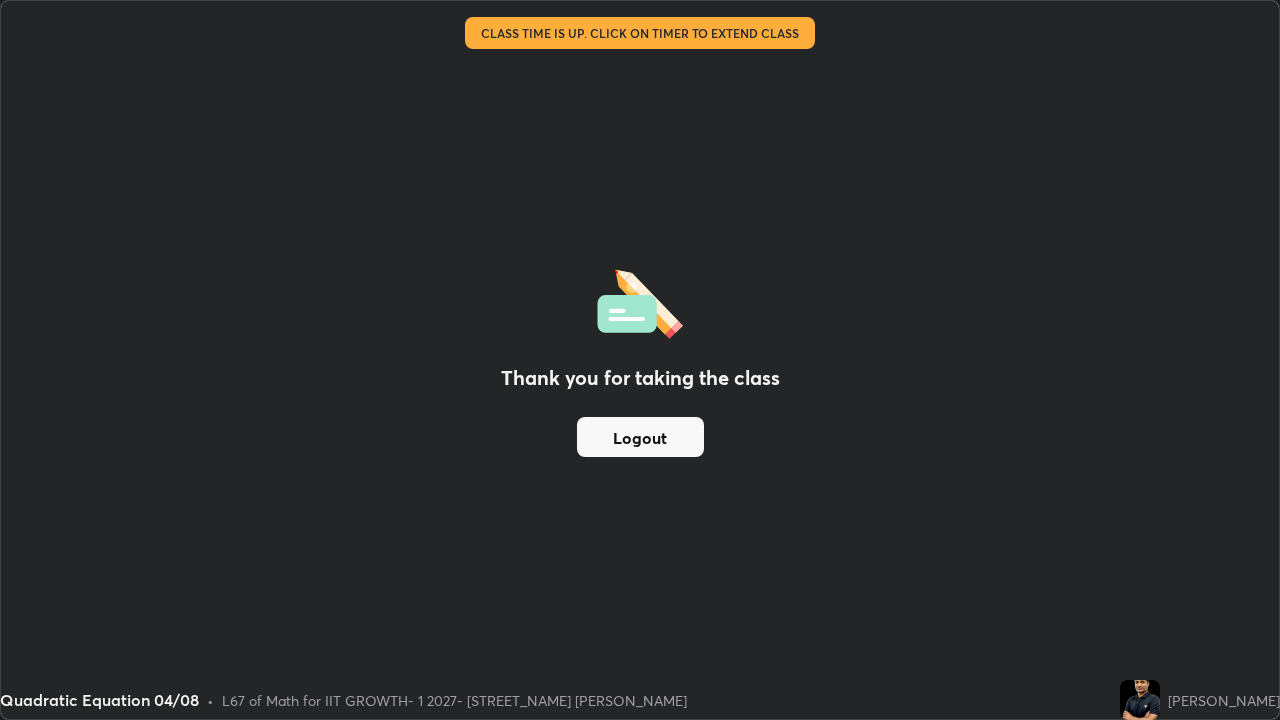 click on "Logout" at bounding box center [640, 437] 